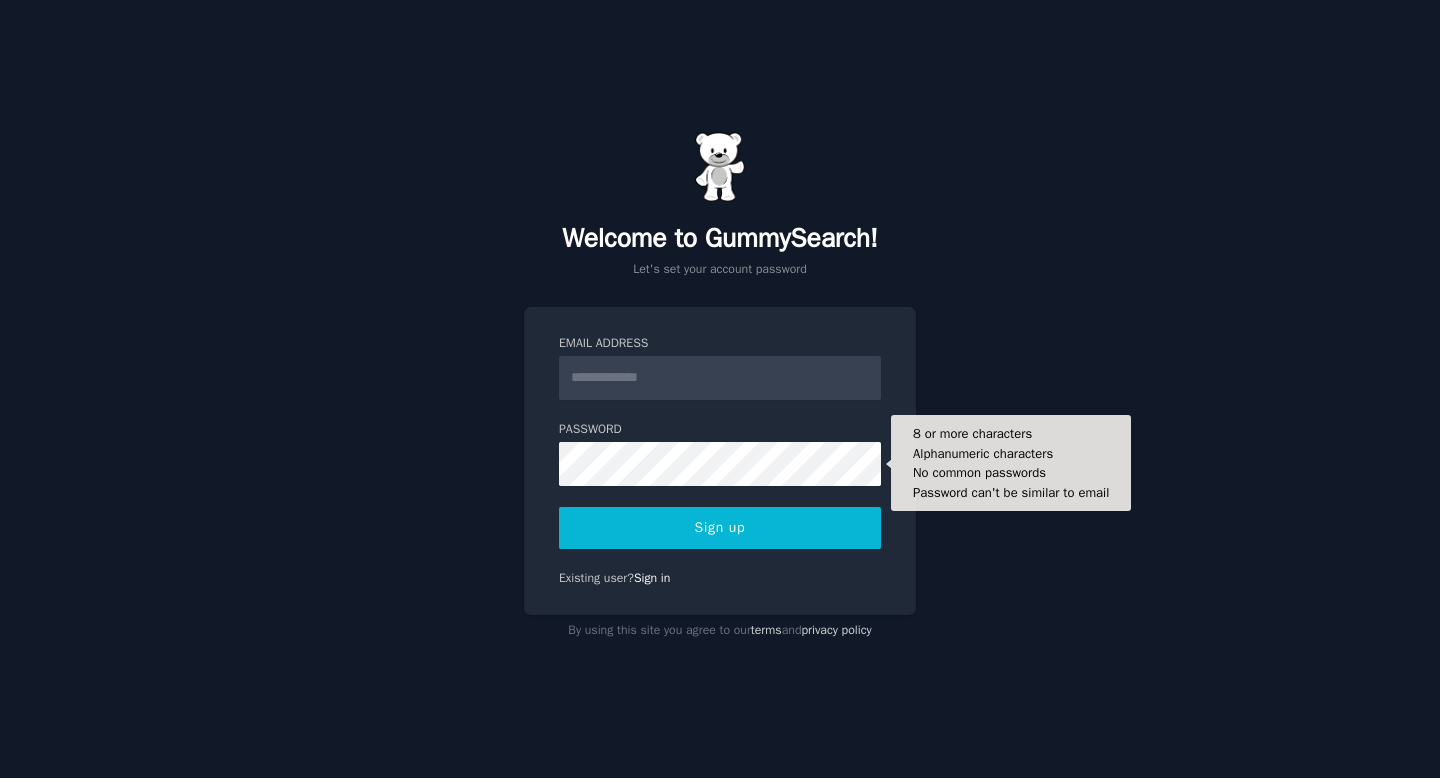 scroll, scrollTop: 0, scrollLeft: 0, axis: both 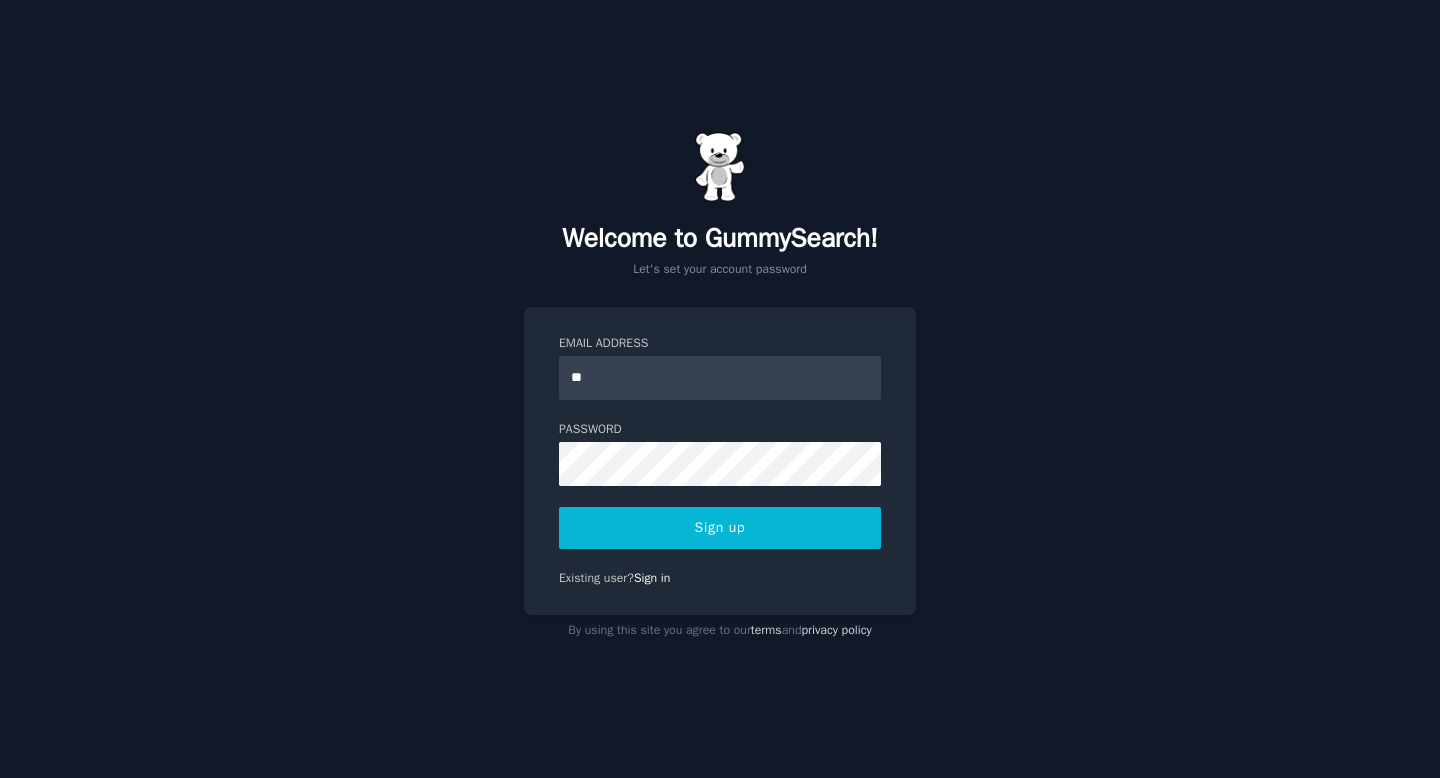 type on "*" 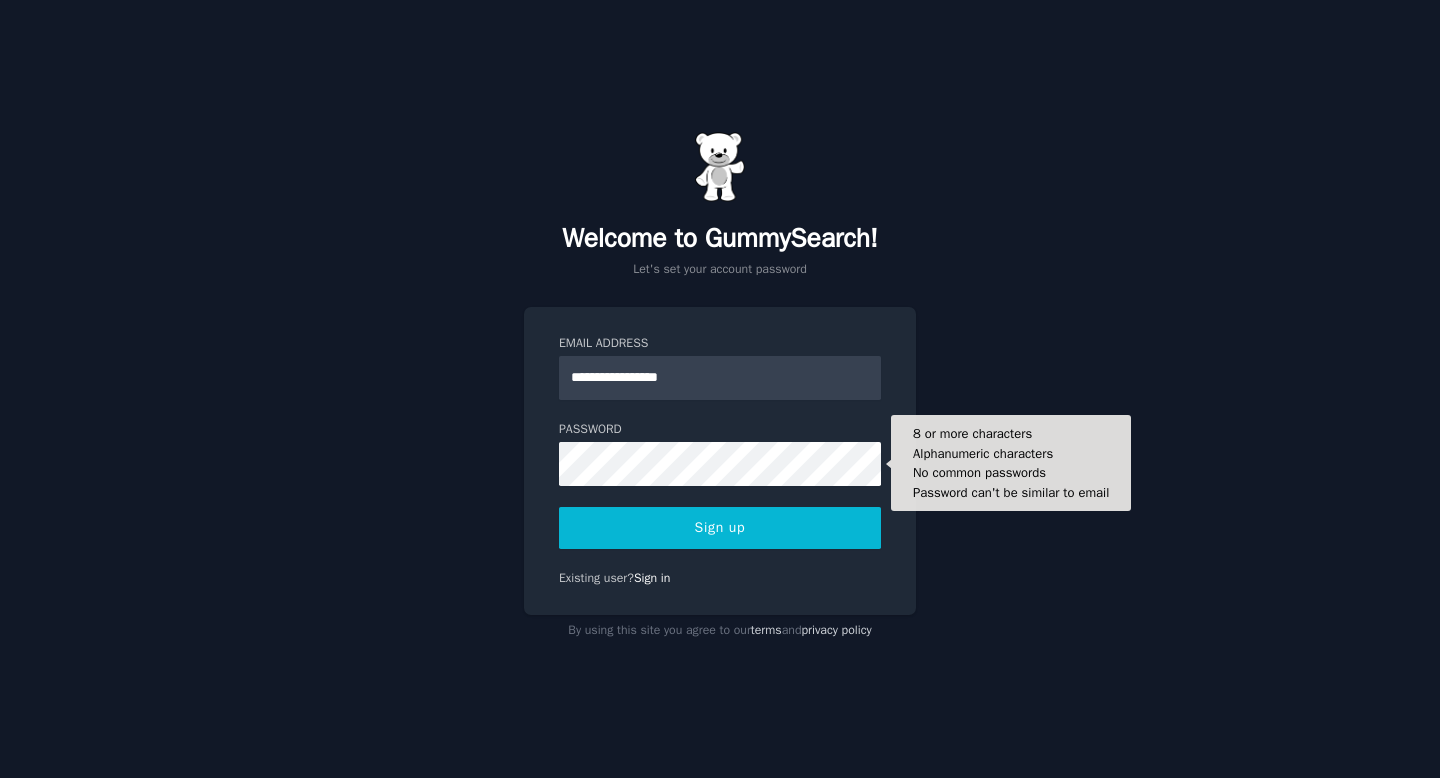 type on "**********" 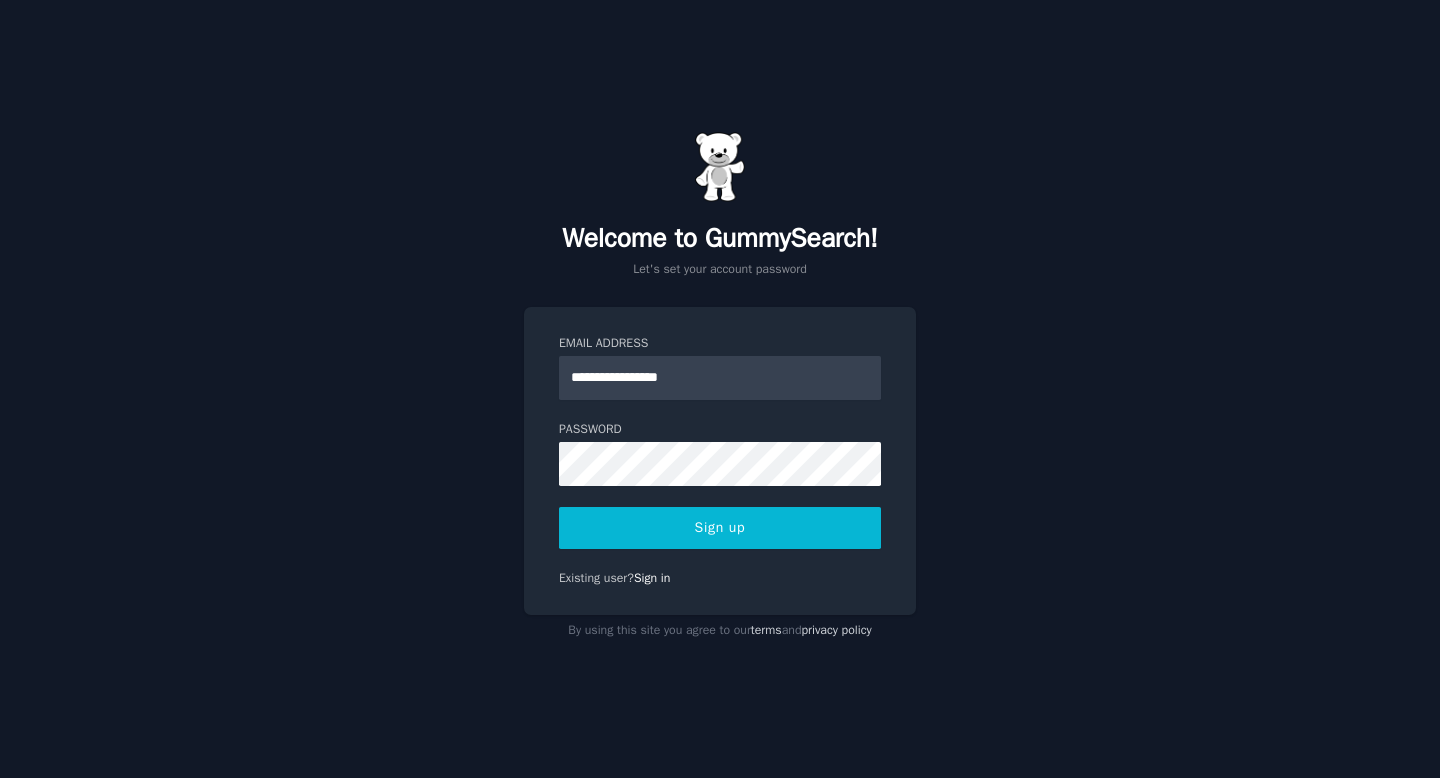click on "Sign up" at bounding box center [720, 528] 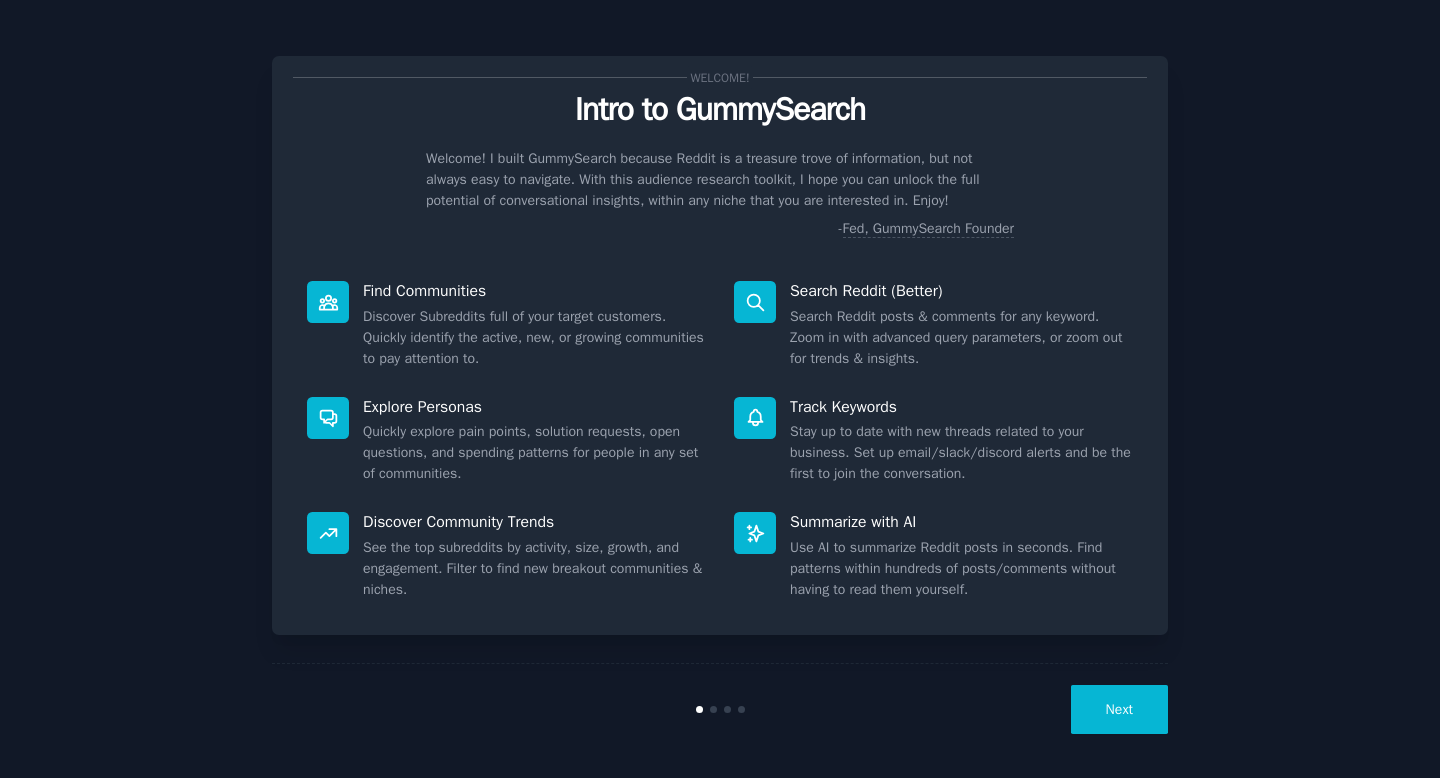 scroll, scrollTop: 0, scrollLeft: 0, axis: both 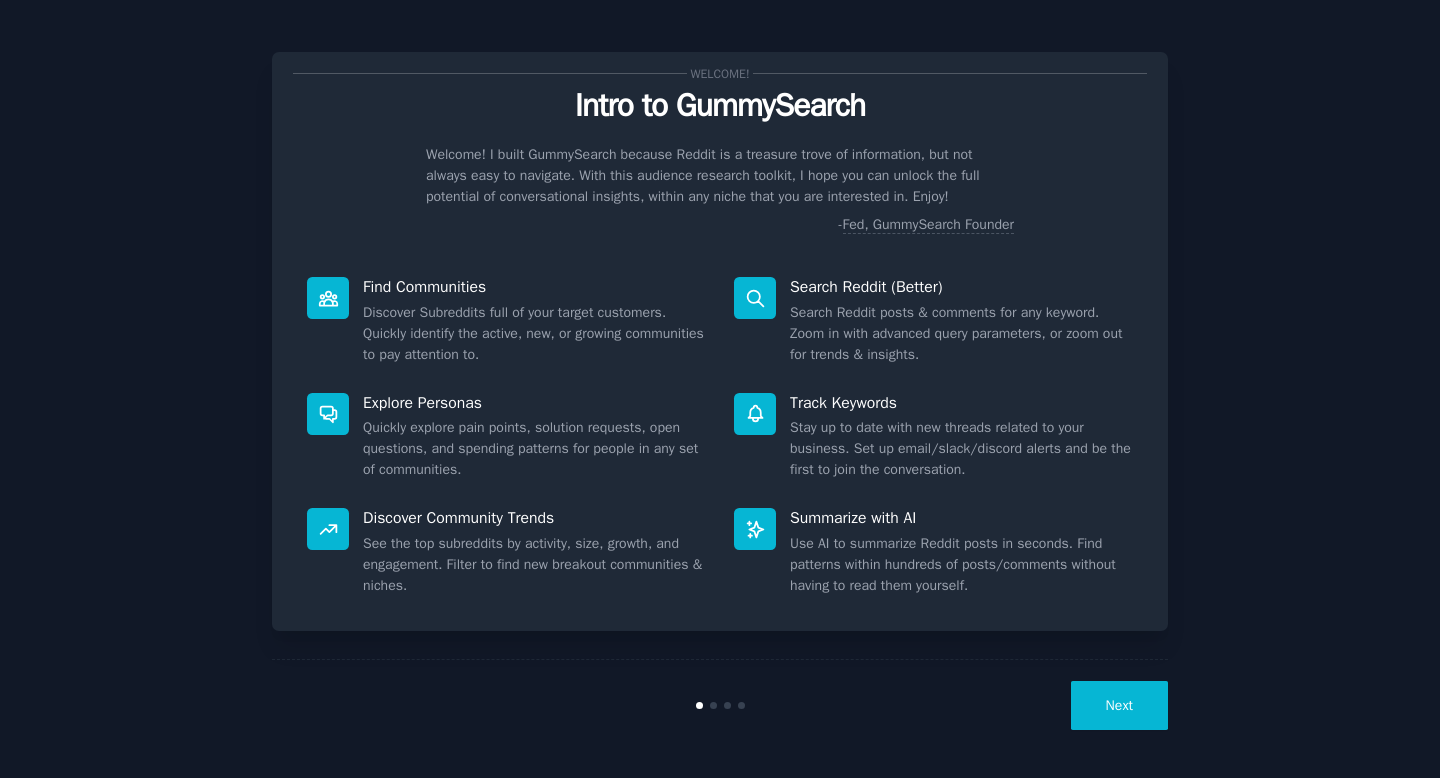 click on "Next" at bounding box center (1119, 705) 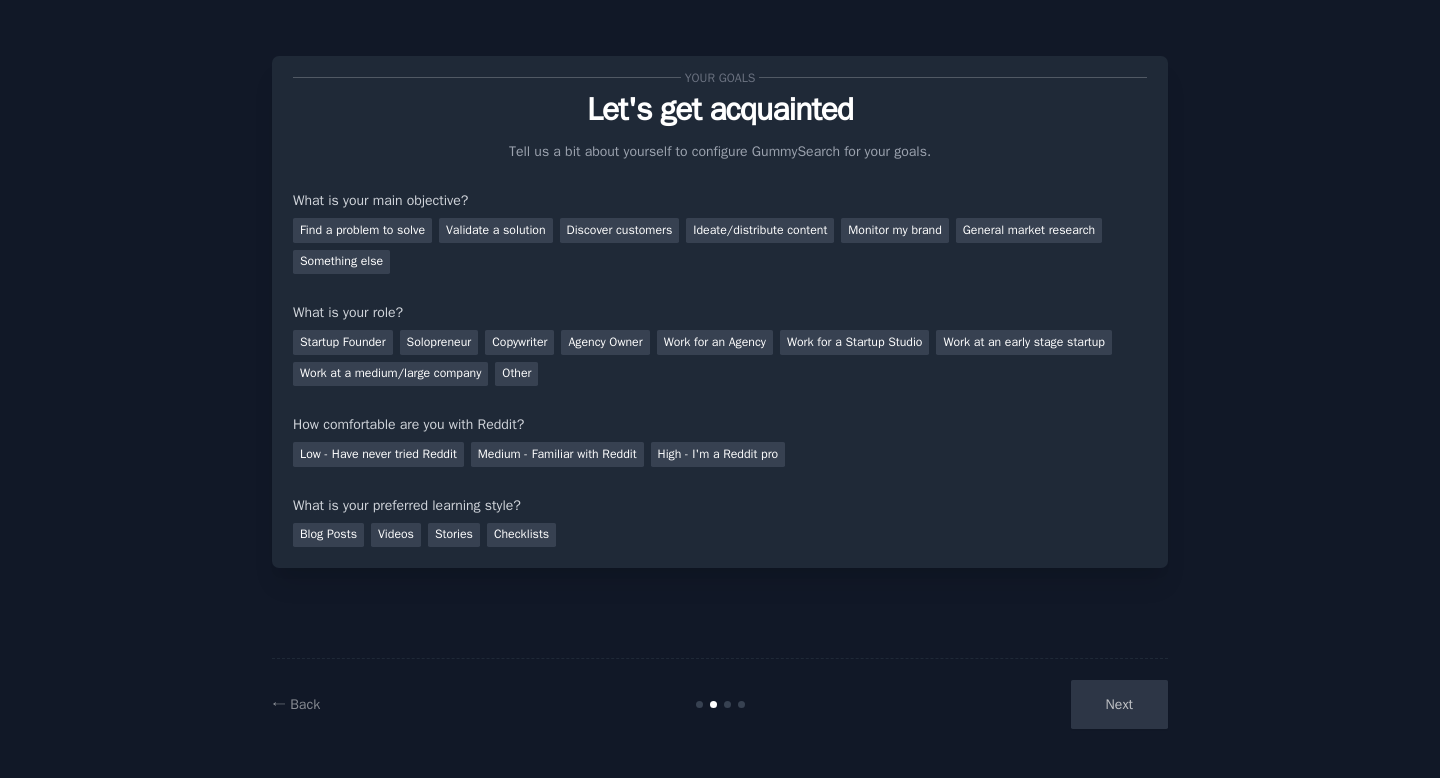 scroll, scrollTop: 0, scrollLeft: 0, axis: both 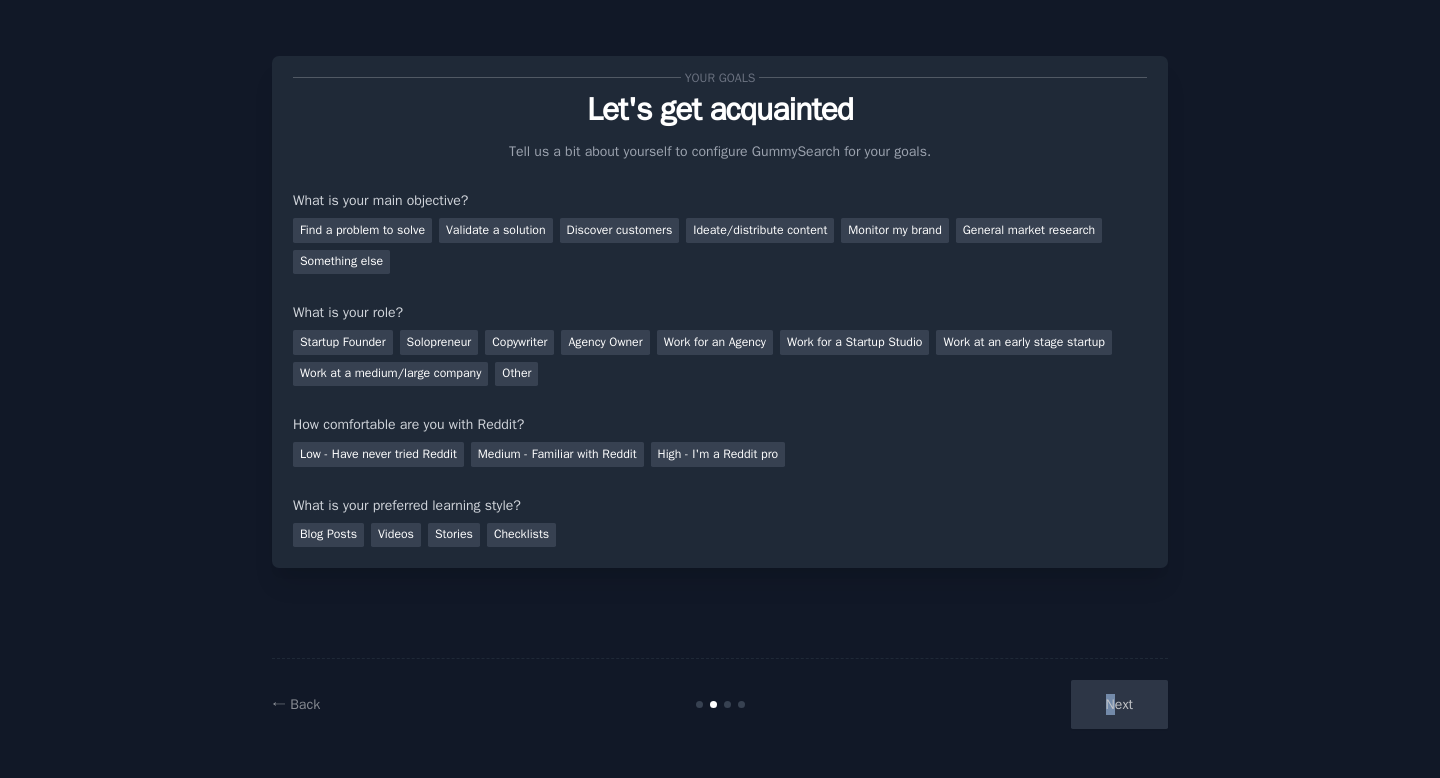 click on "Next" at bounding box center [1018, 704] 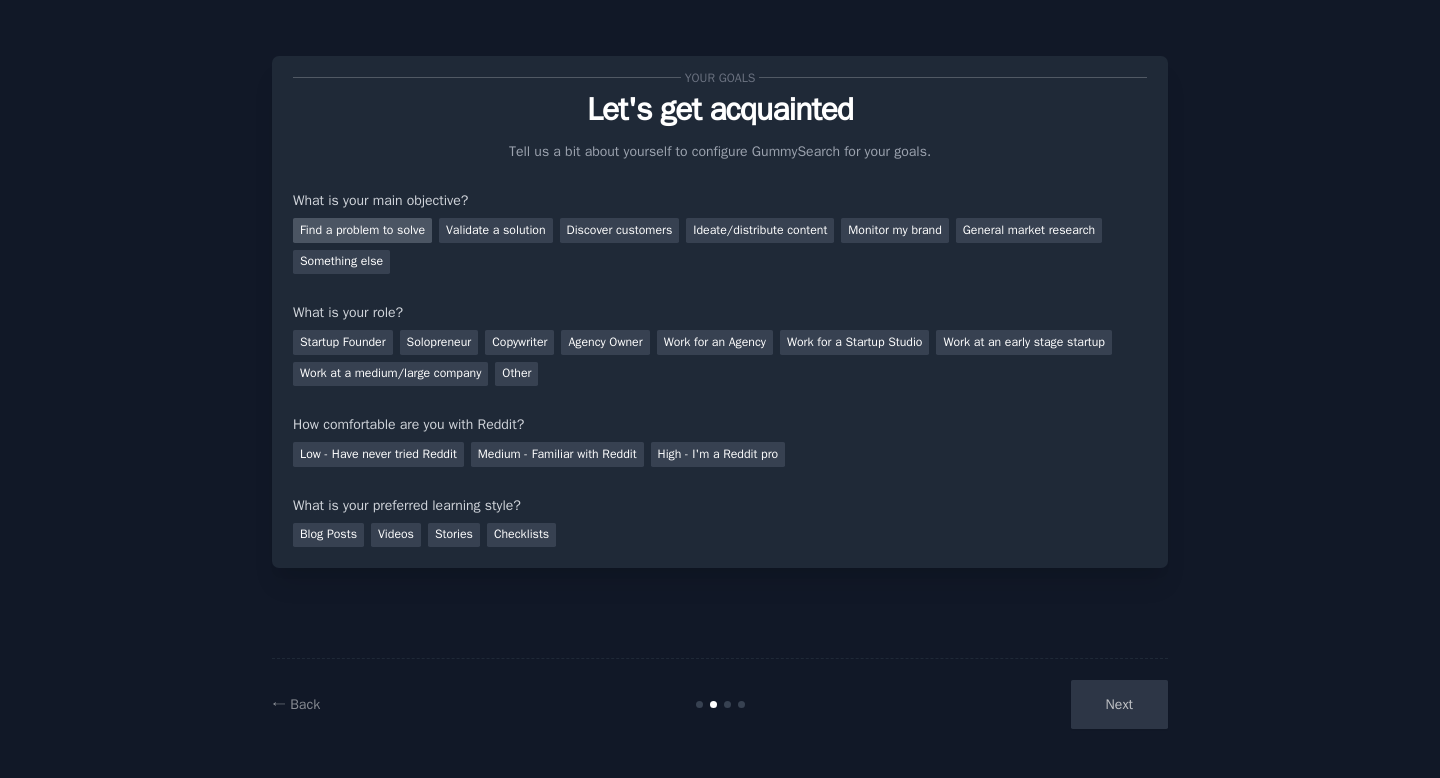 click on "Find a problem to solve" at bounding box center (362, 230) 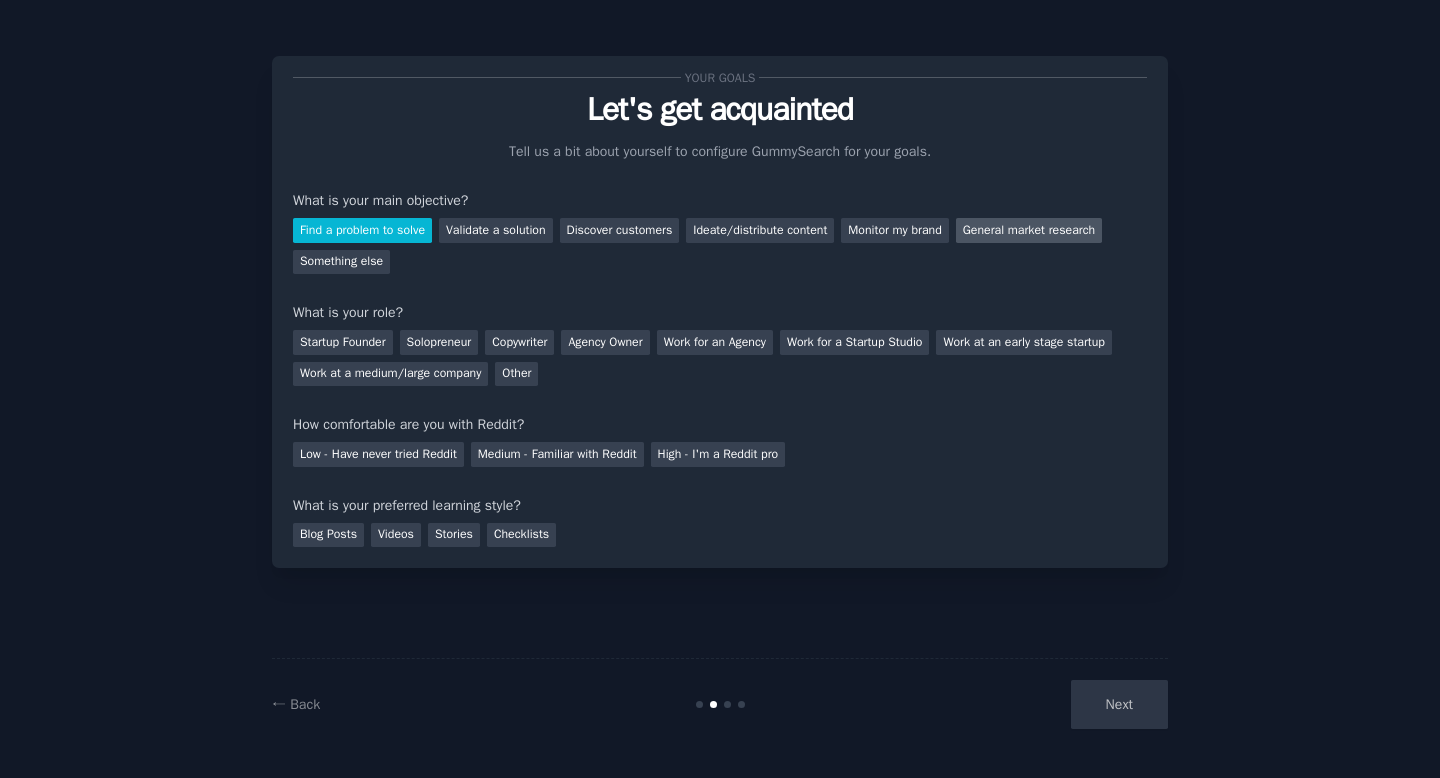 click on "General market research" at bounding box center (1029, 230) 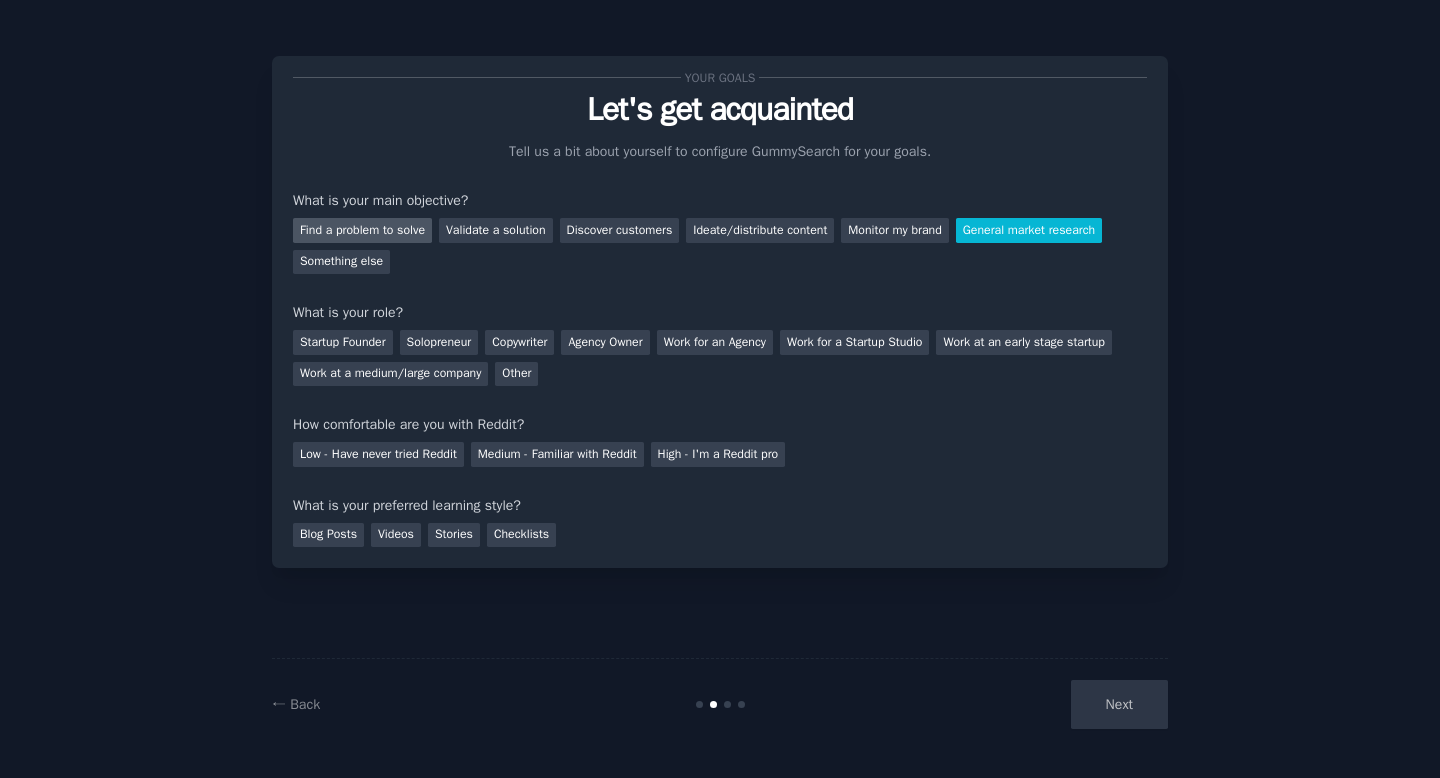 click on "Find a problem to solve" at bounding box center (362, 230) 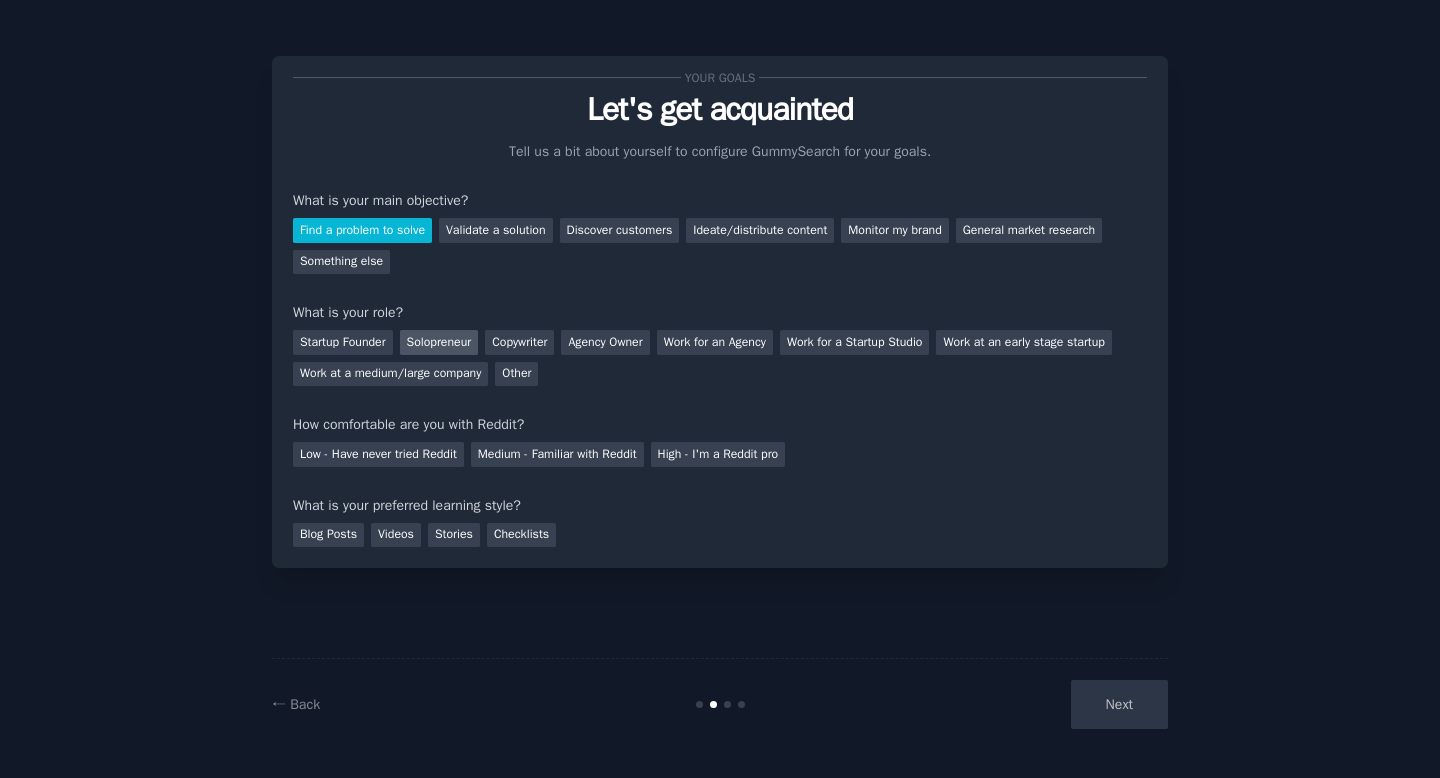 click on "Solopreneur" at bounding box center (439, 342) 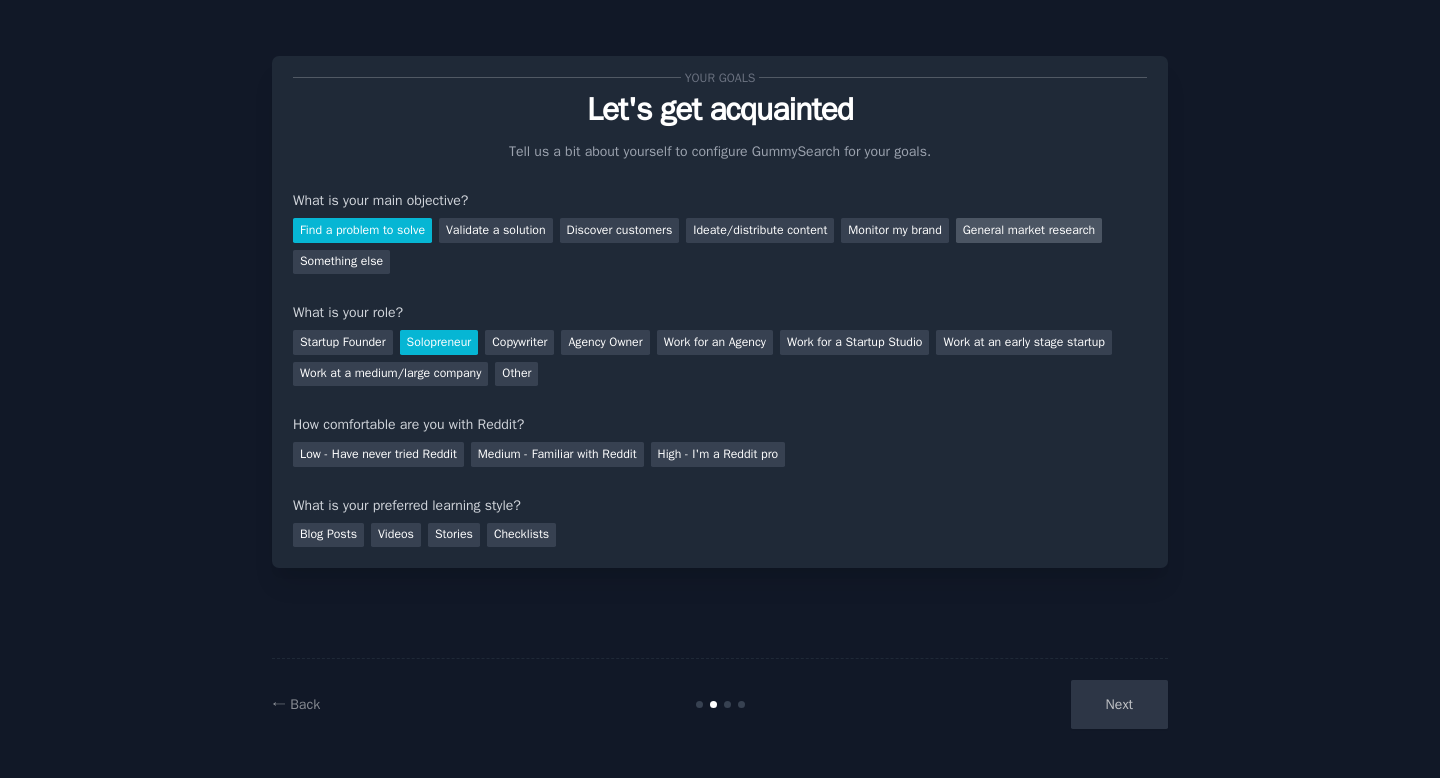 click on "General market research" at bounding box center [1029, 230] 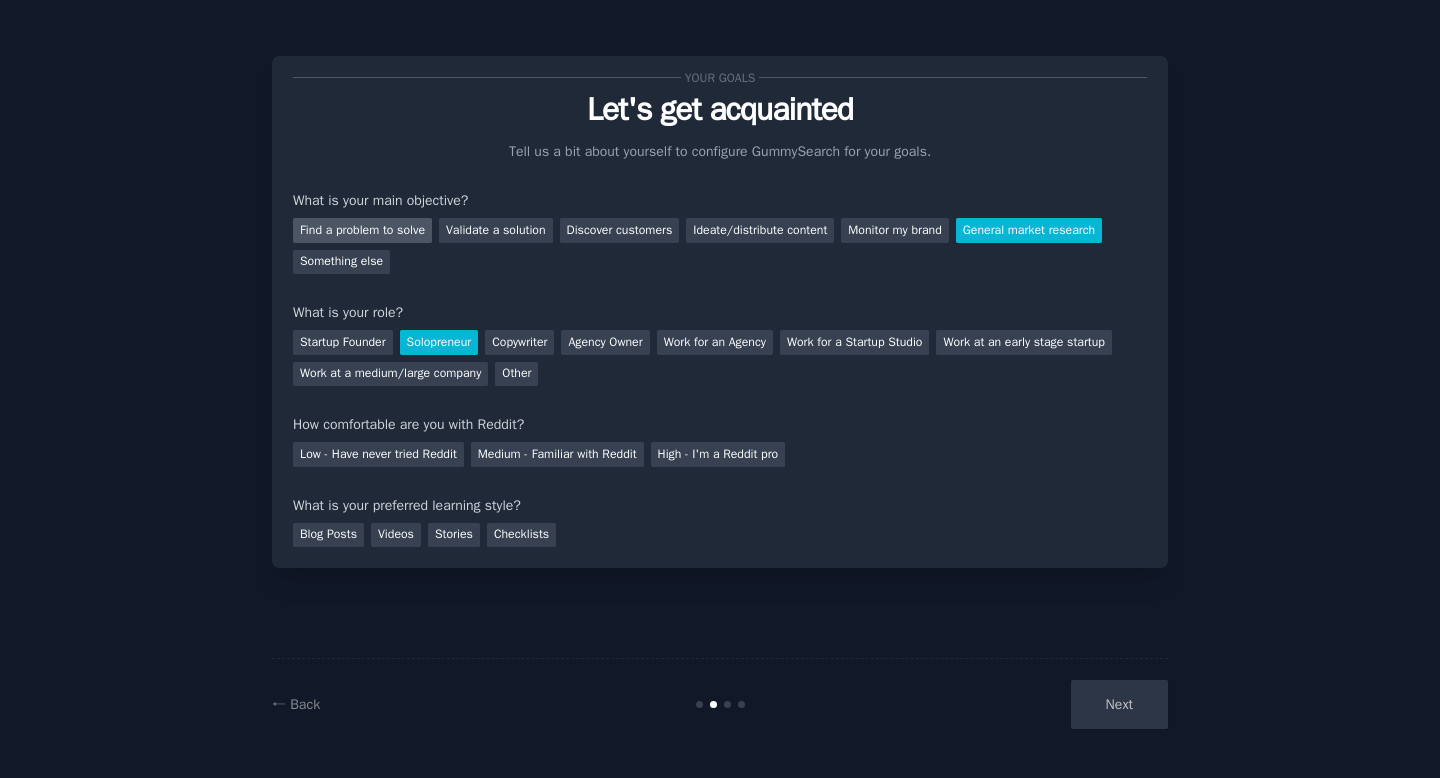 click on "Find a problem to solve" at bounding box center (362, 230) 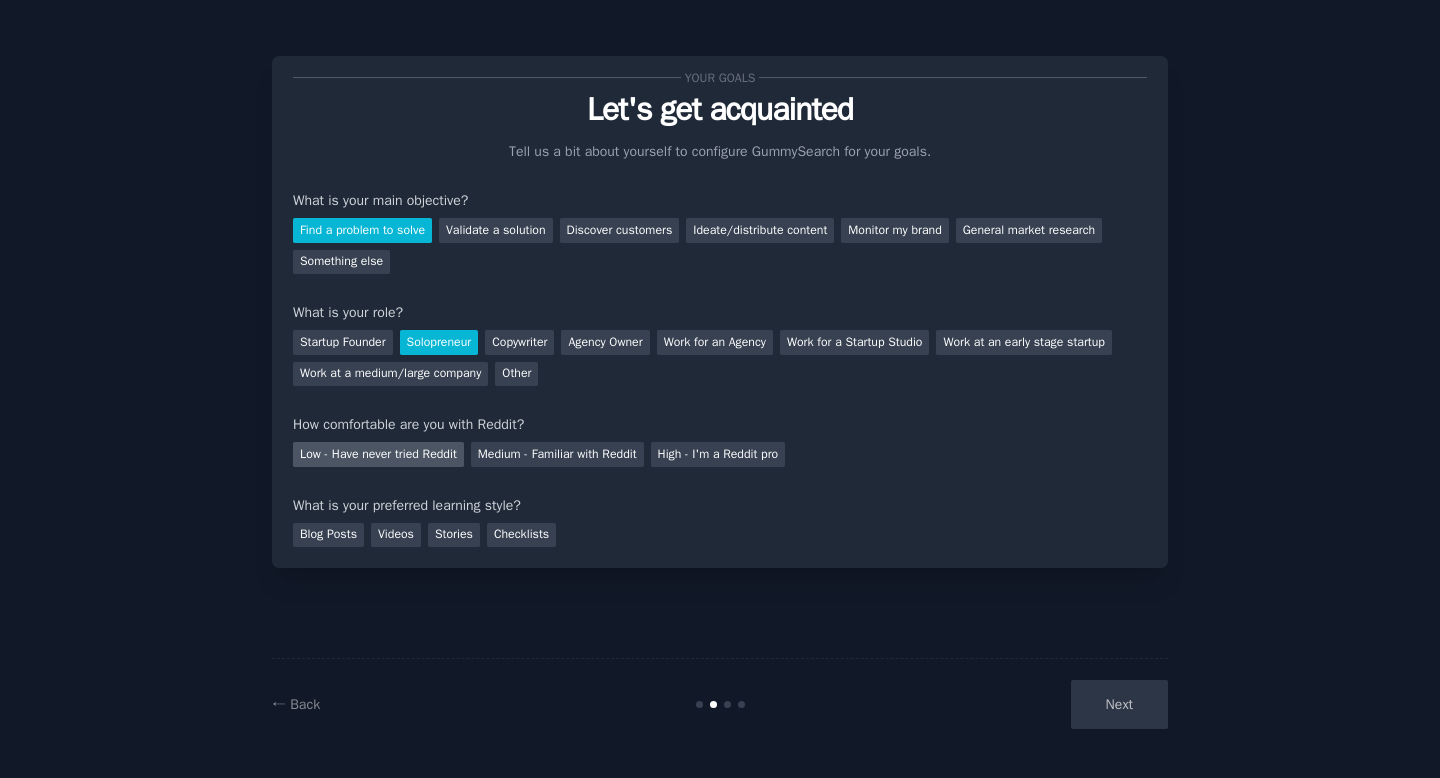 click on "Low - Have never tried Reddit" at bounding box center [378, 454] 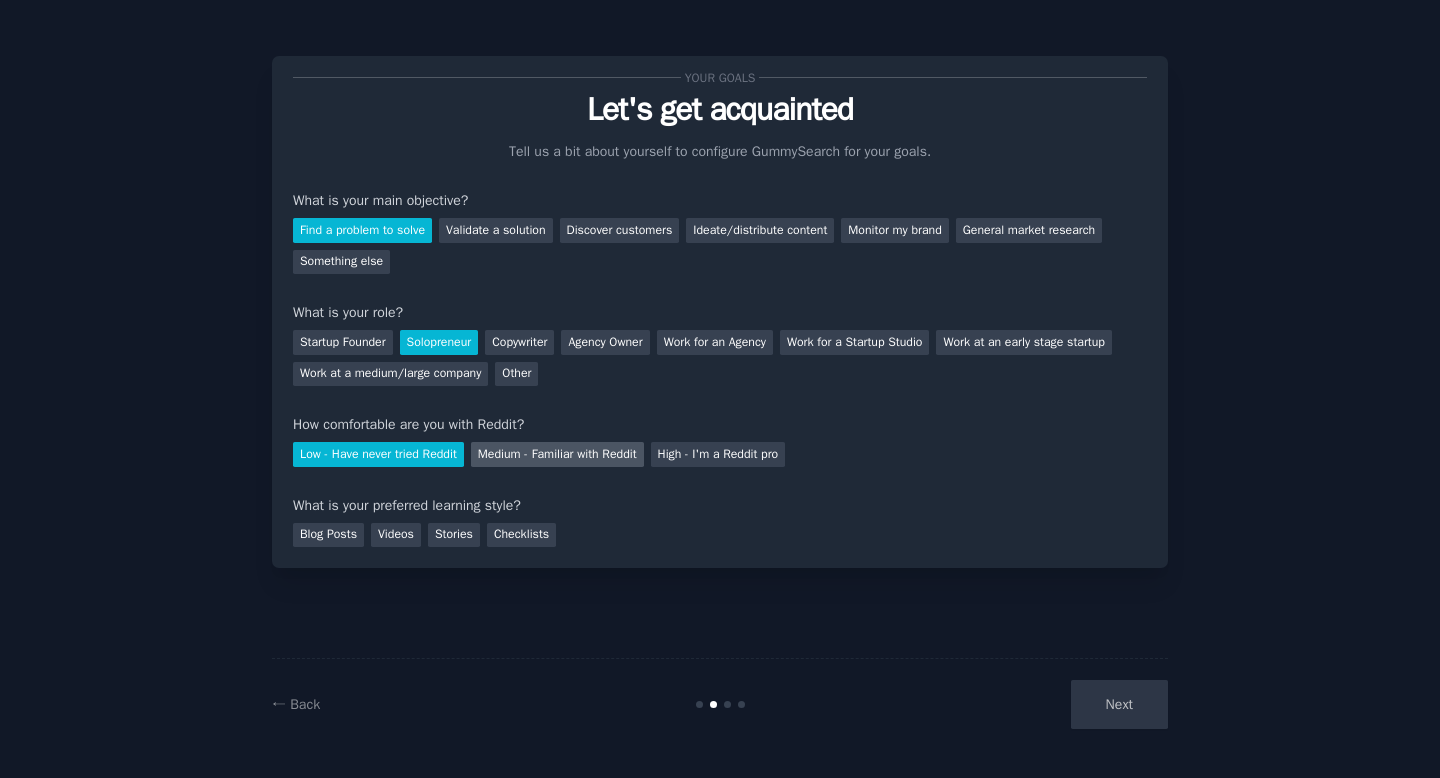 click on "Medium - Familiar with Reddit" at bounding box center [557, 454] 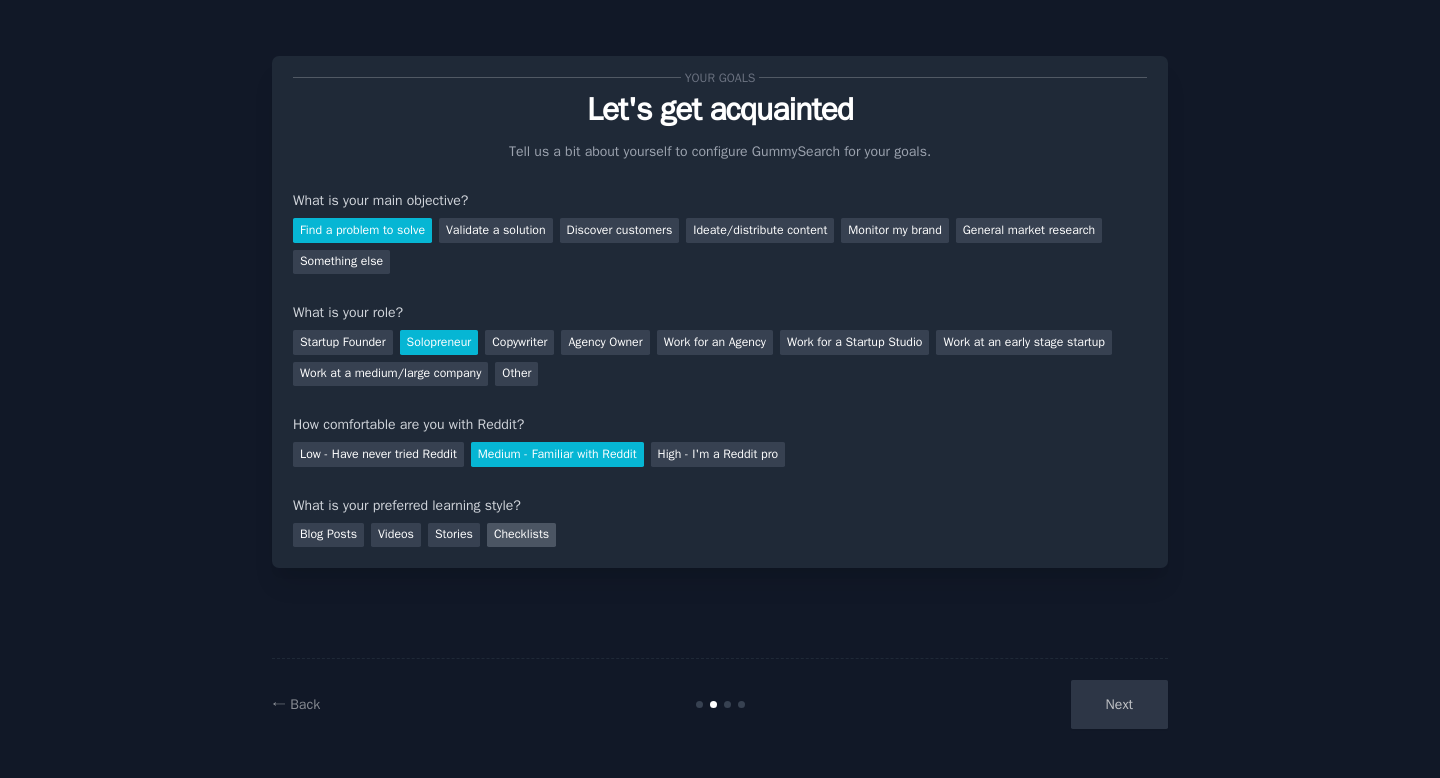 click on "Checklists" at bounding box center [521, 535] 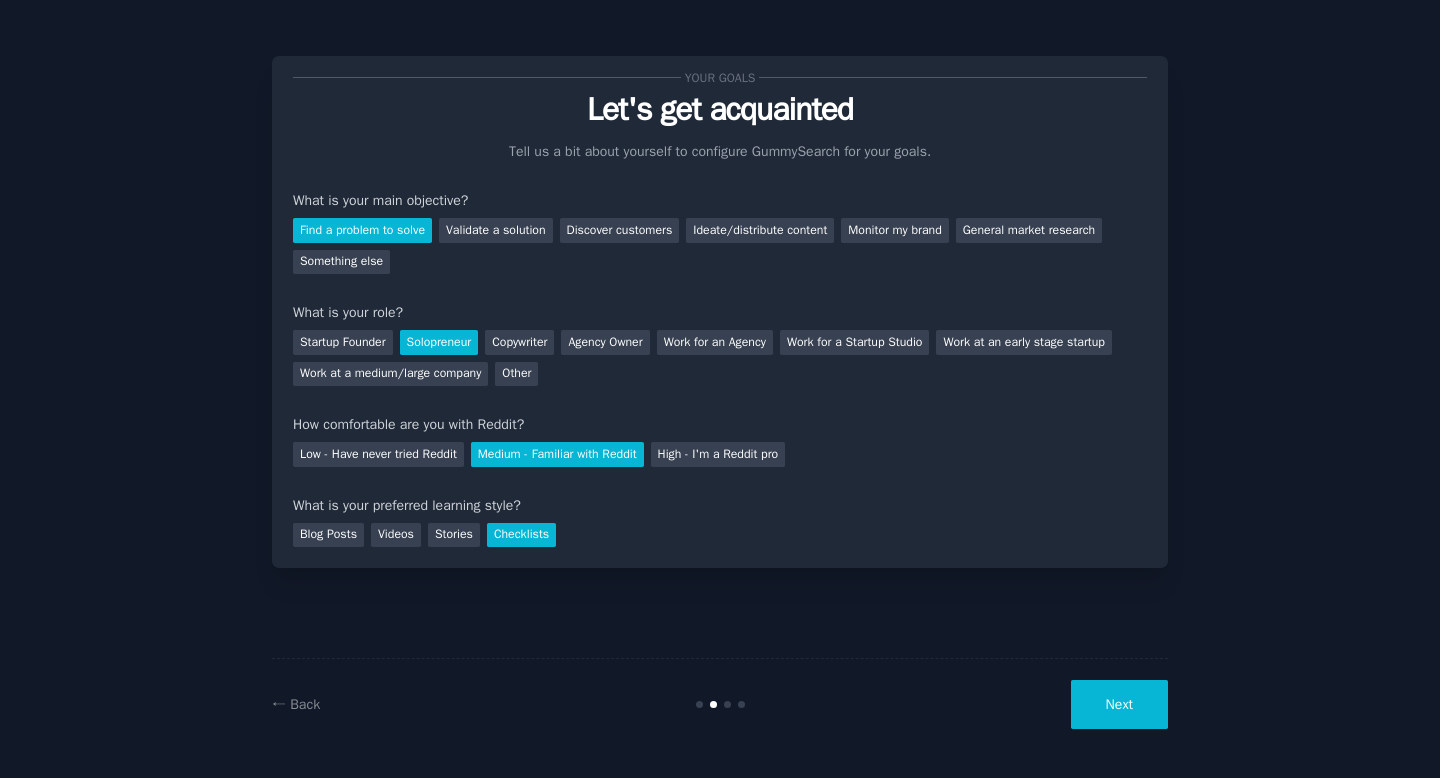 click on "Next" at bounding box center (1119, 704) 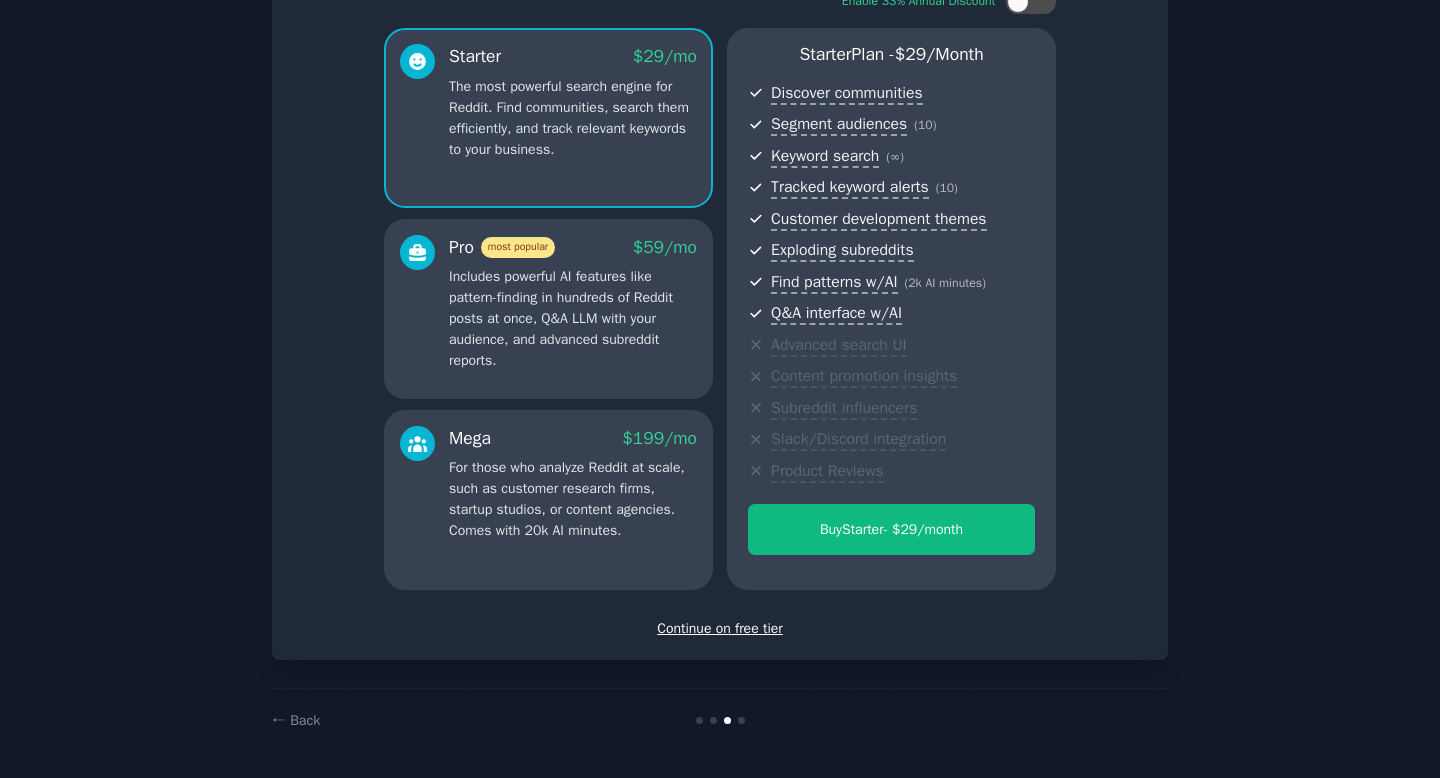 scroll, scrollTop: 153, scrollLeft: 0, axis: vertical 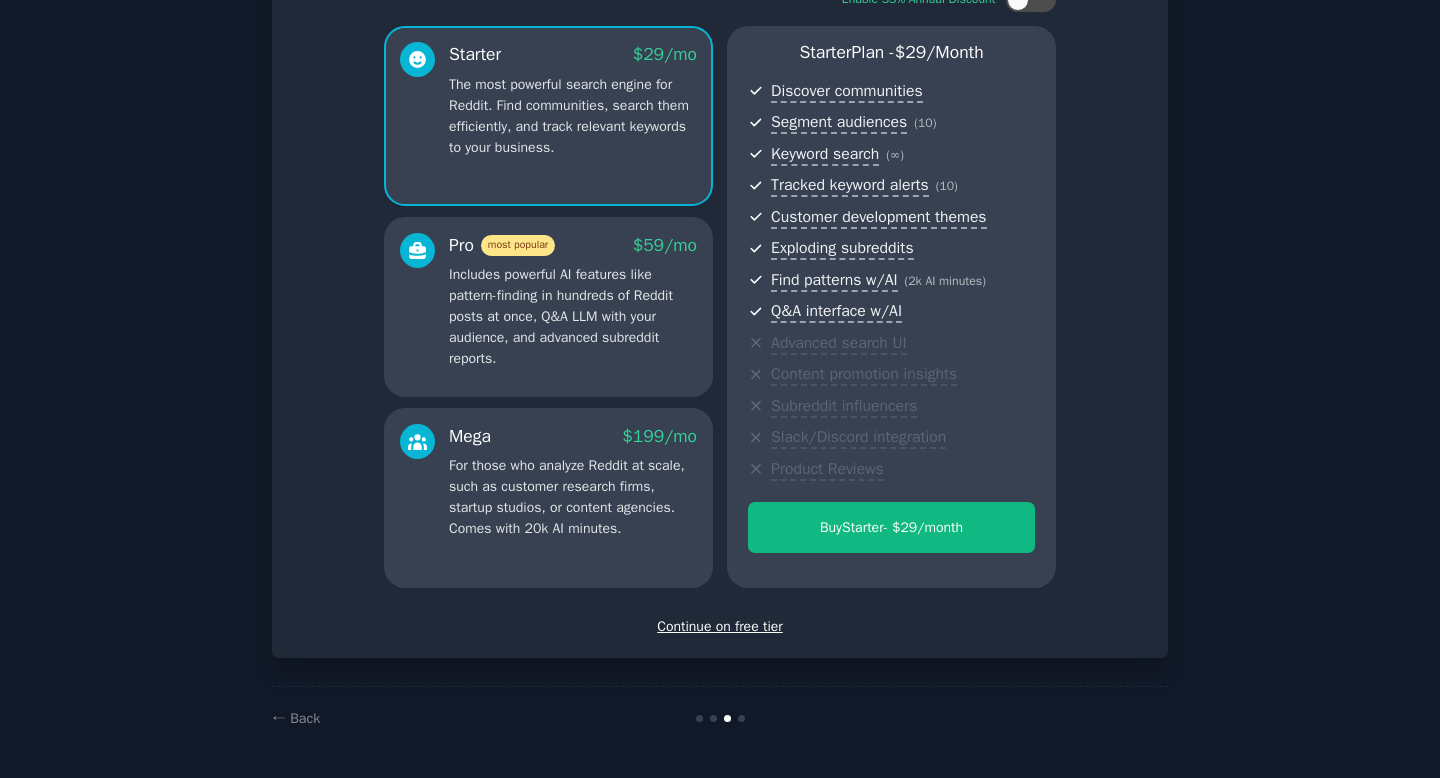 click on "Continue on free tier" at bounding box center [720, 626] 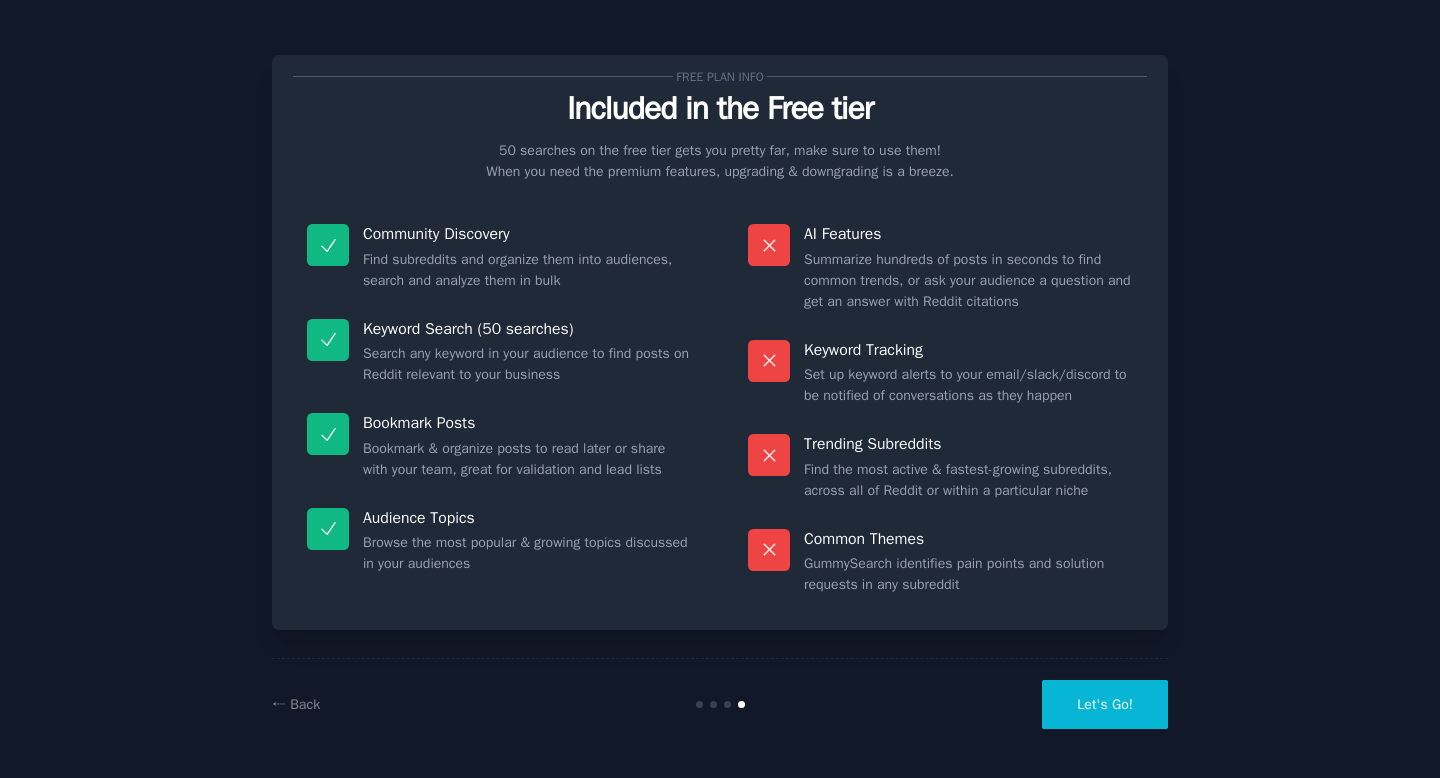 click on "Let's Go!" at bounding box center [1105, 704] 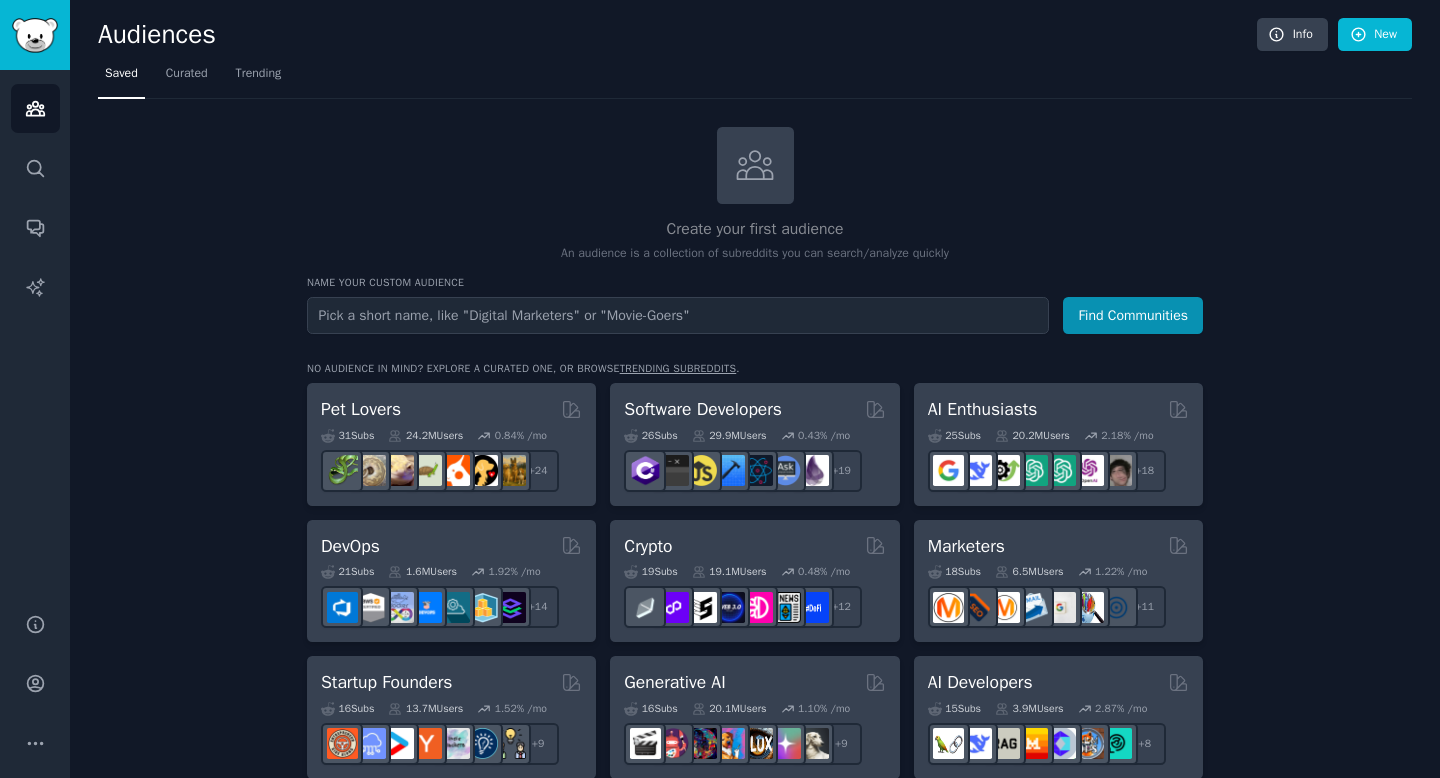 scroll, scrollTop: 1, scrollLeft: 0, axis: vertical 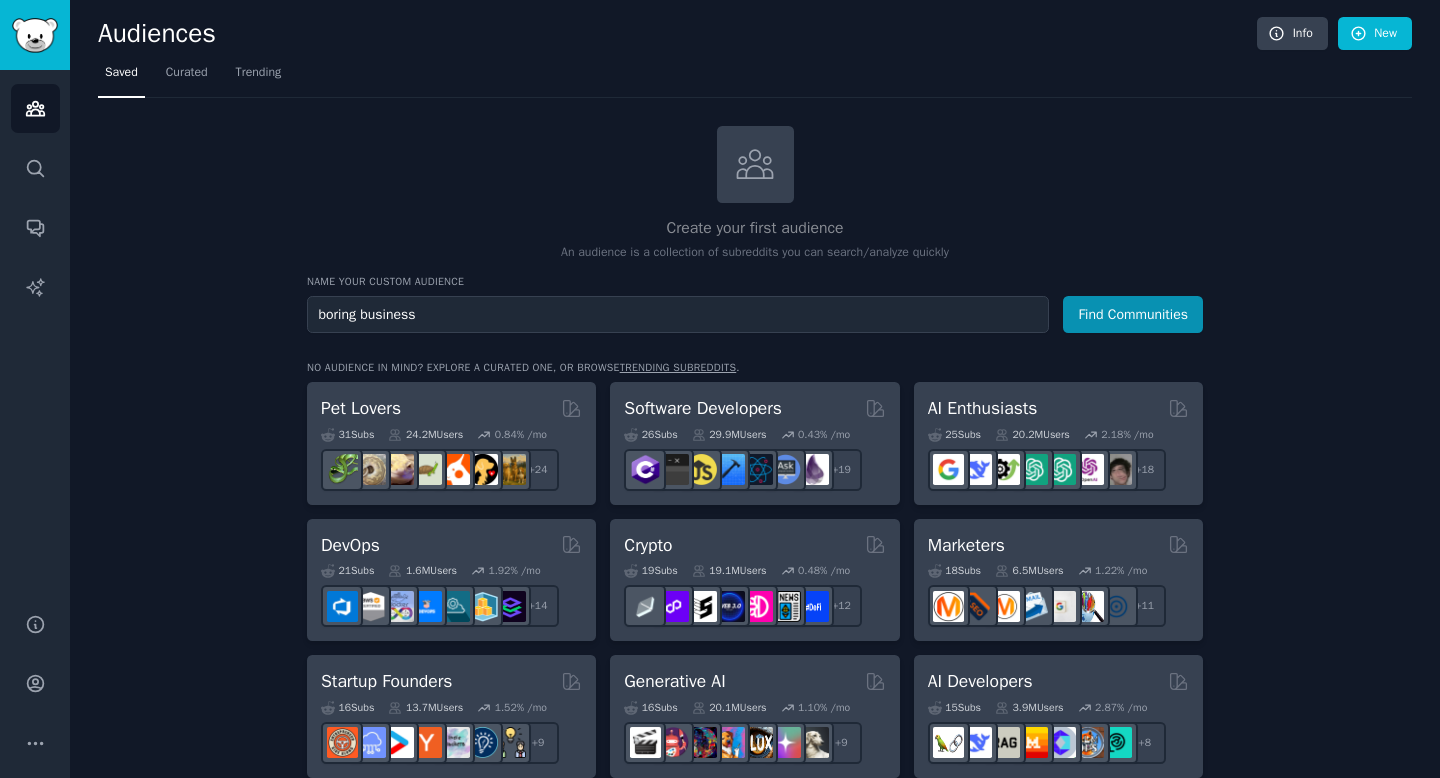type on "boring business" 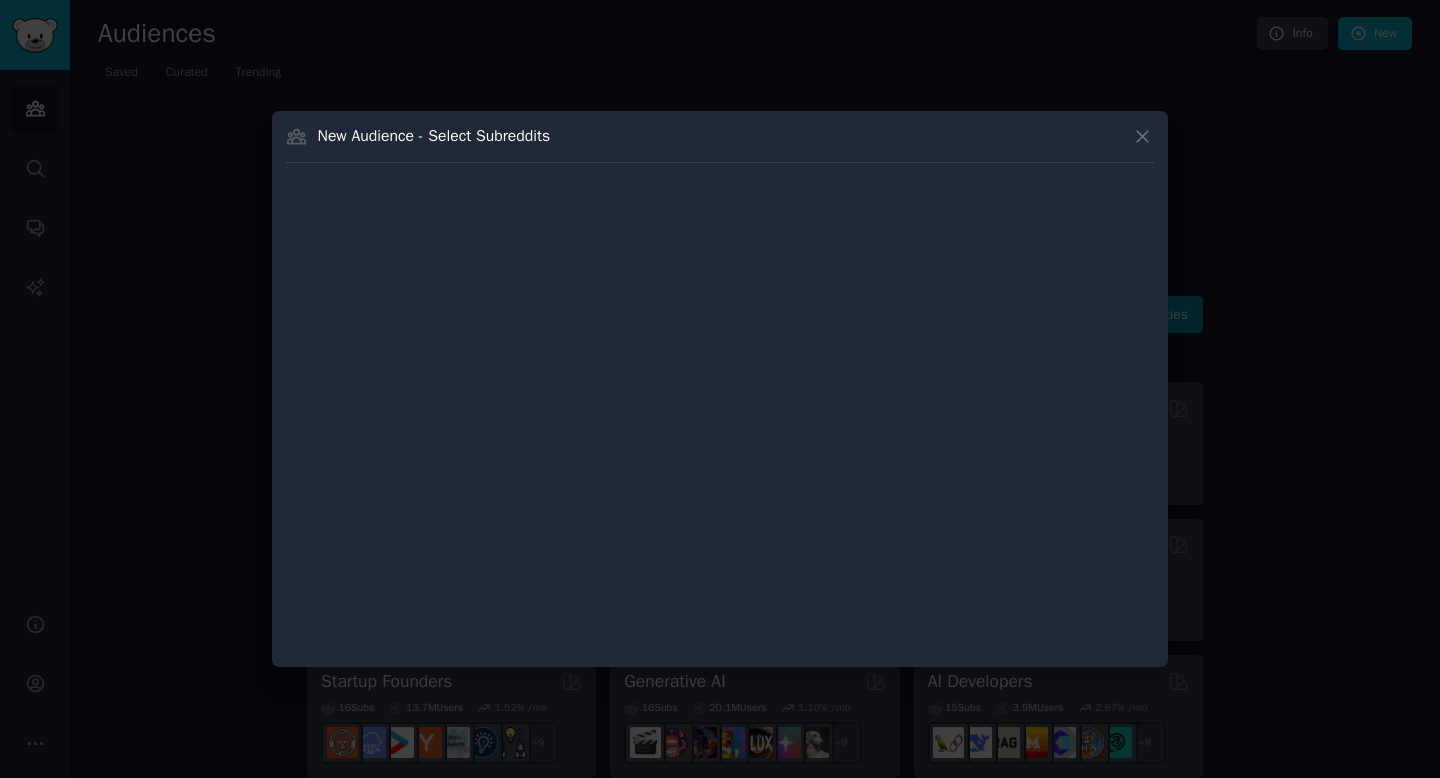 type 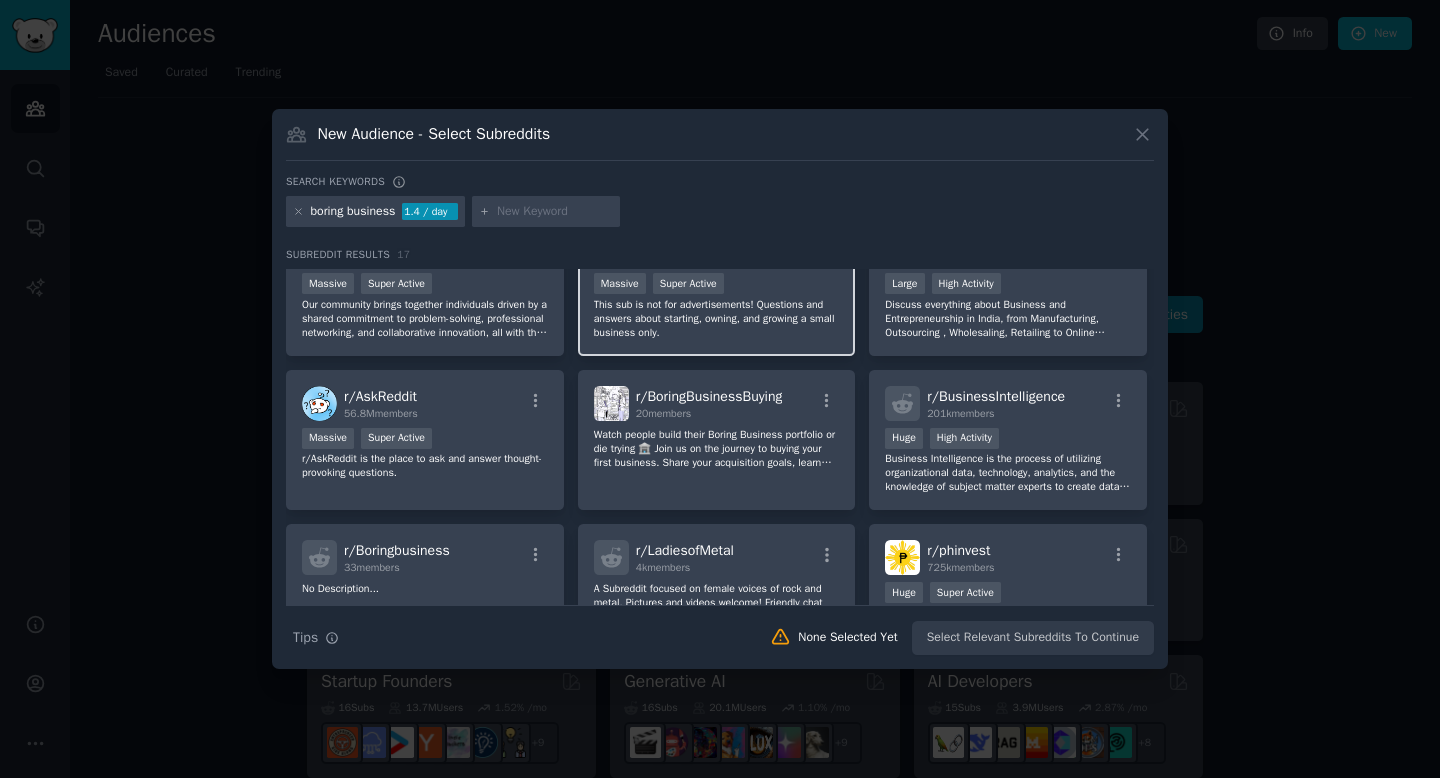 scroll, scrollTop: 60, scrollLeft: 0, axis: vertical 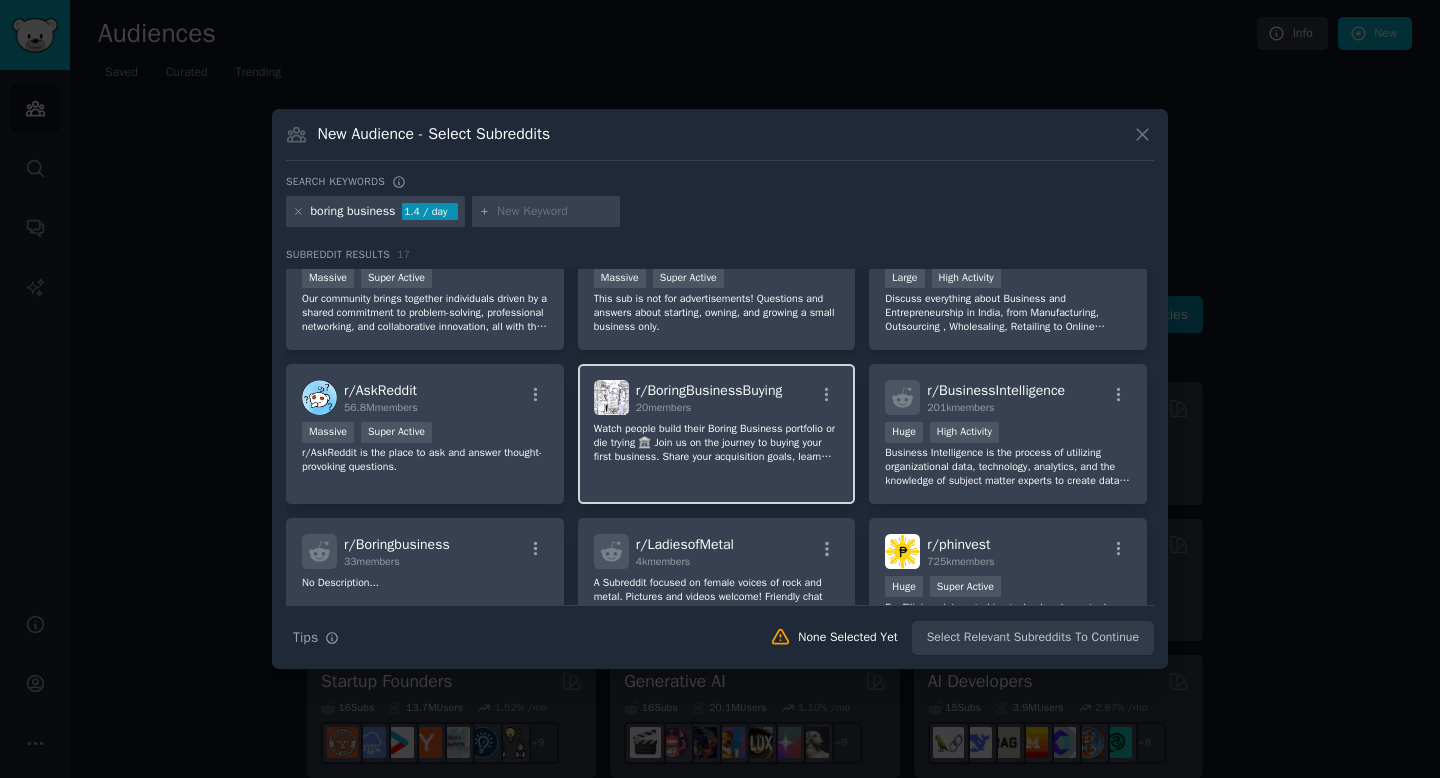 click on "r/ BoringBusinessBuying 20  members Watch people build their Boring Business portfolio or die trying 🏦 Join us on the journey to buying your first business.
Share your acquisition goals, learn from others, and celebrate wins together. Whether you're new to the game or looking to expand your portfolio, this is the place to strategize, share deals, and get inspired." at bounding box center (717, 434) 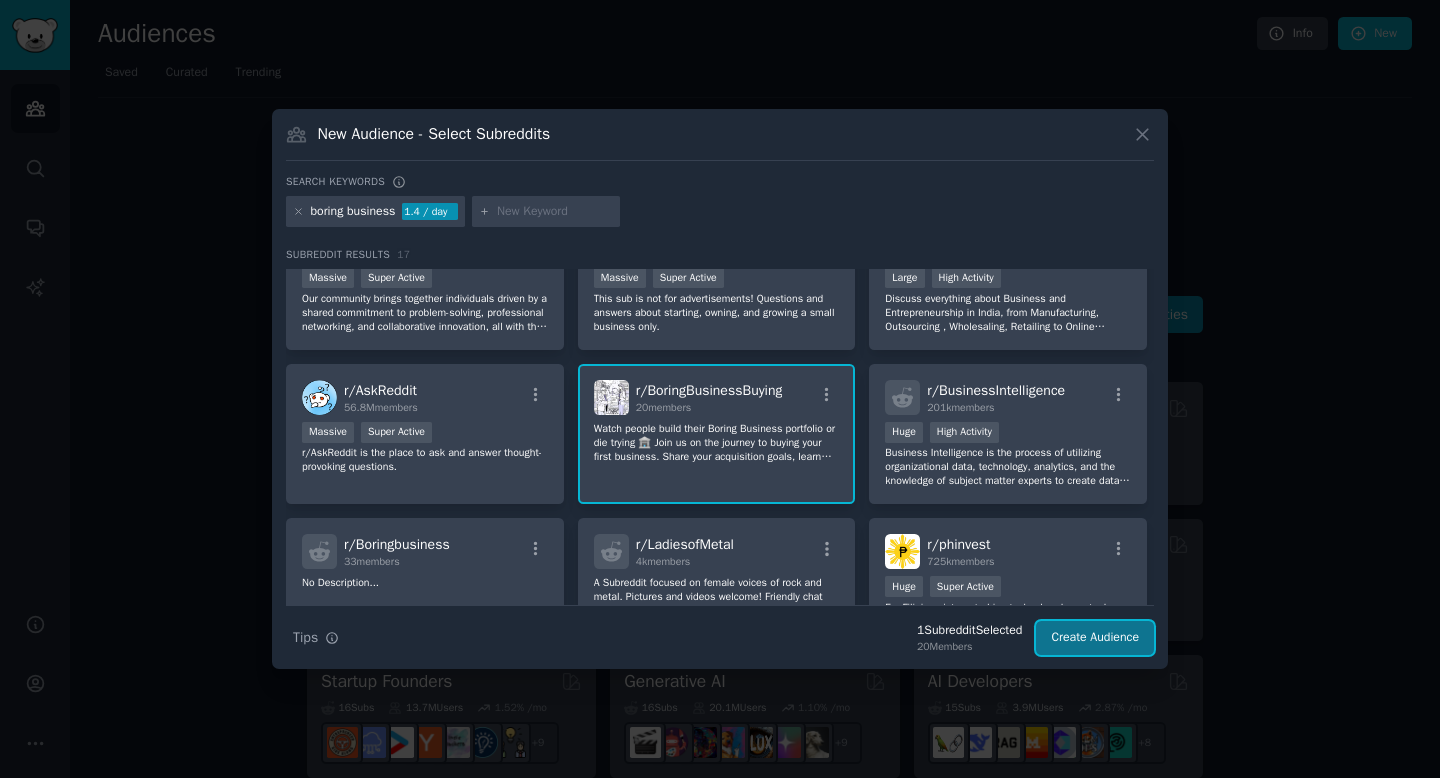 click on "Create Audience" at bounding box center [1095, 638] 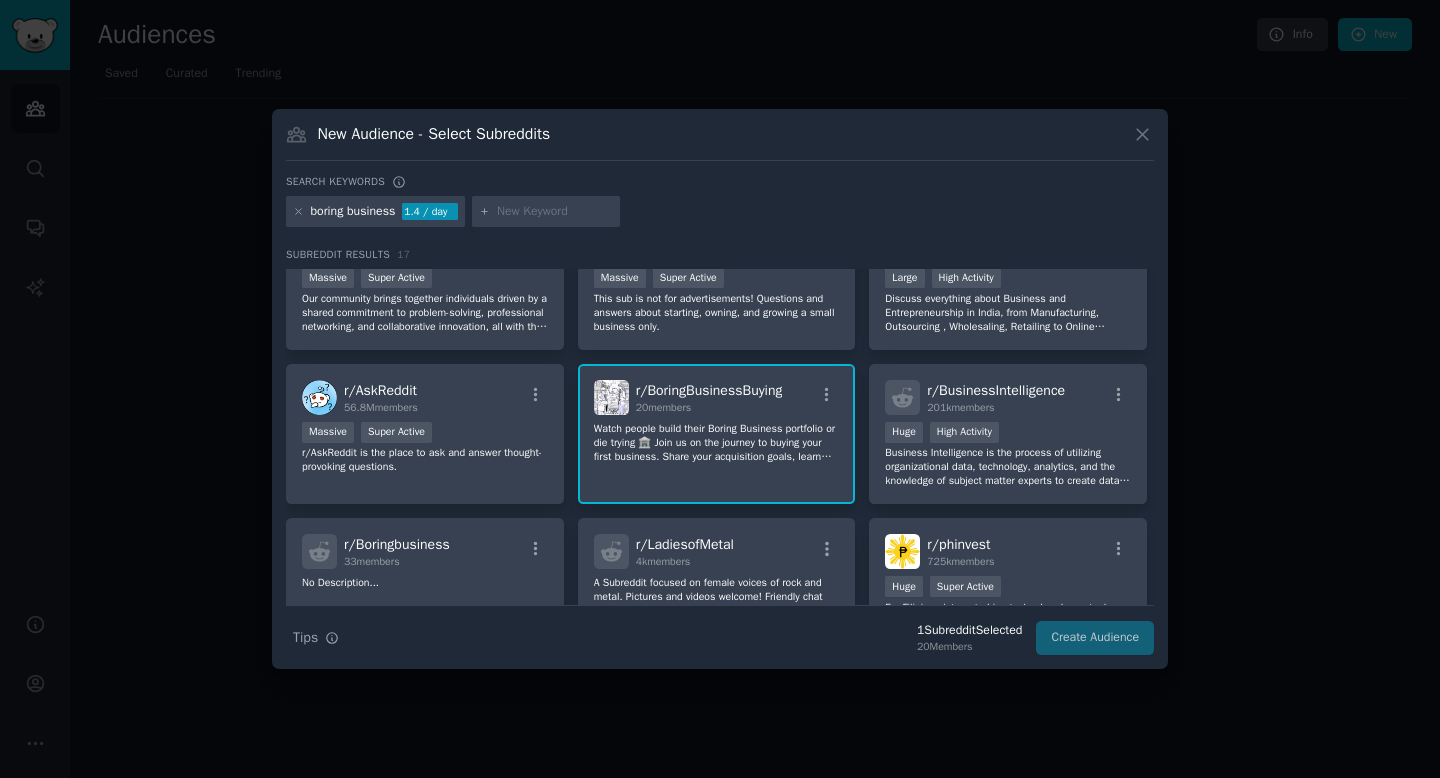 scroll, scrollTop: 0, scrollLeft: 0, axis: both 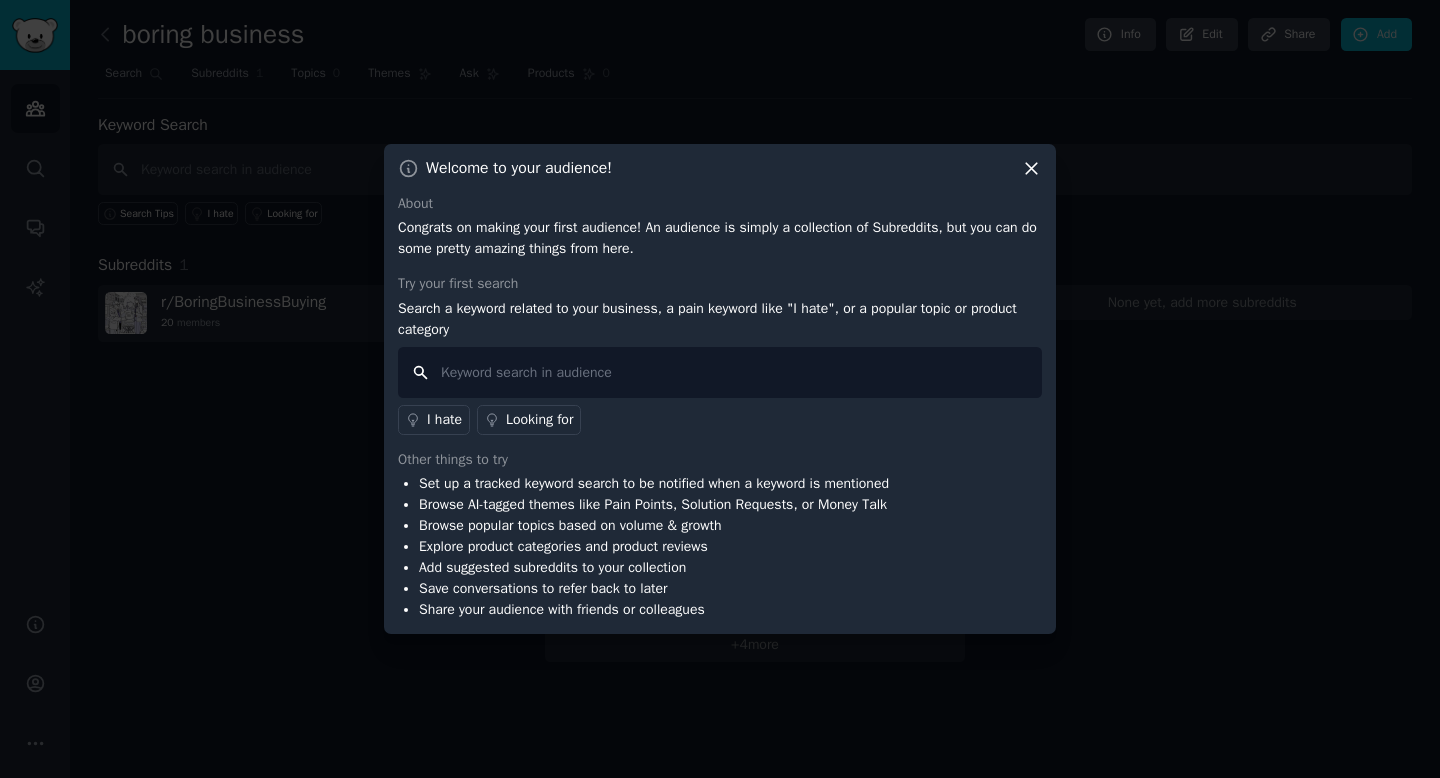 click at bounding box center (720, 372) 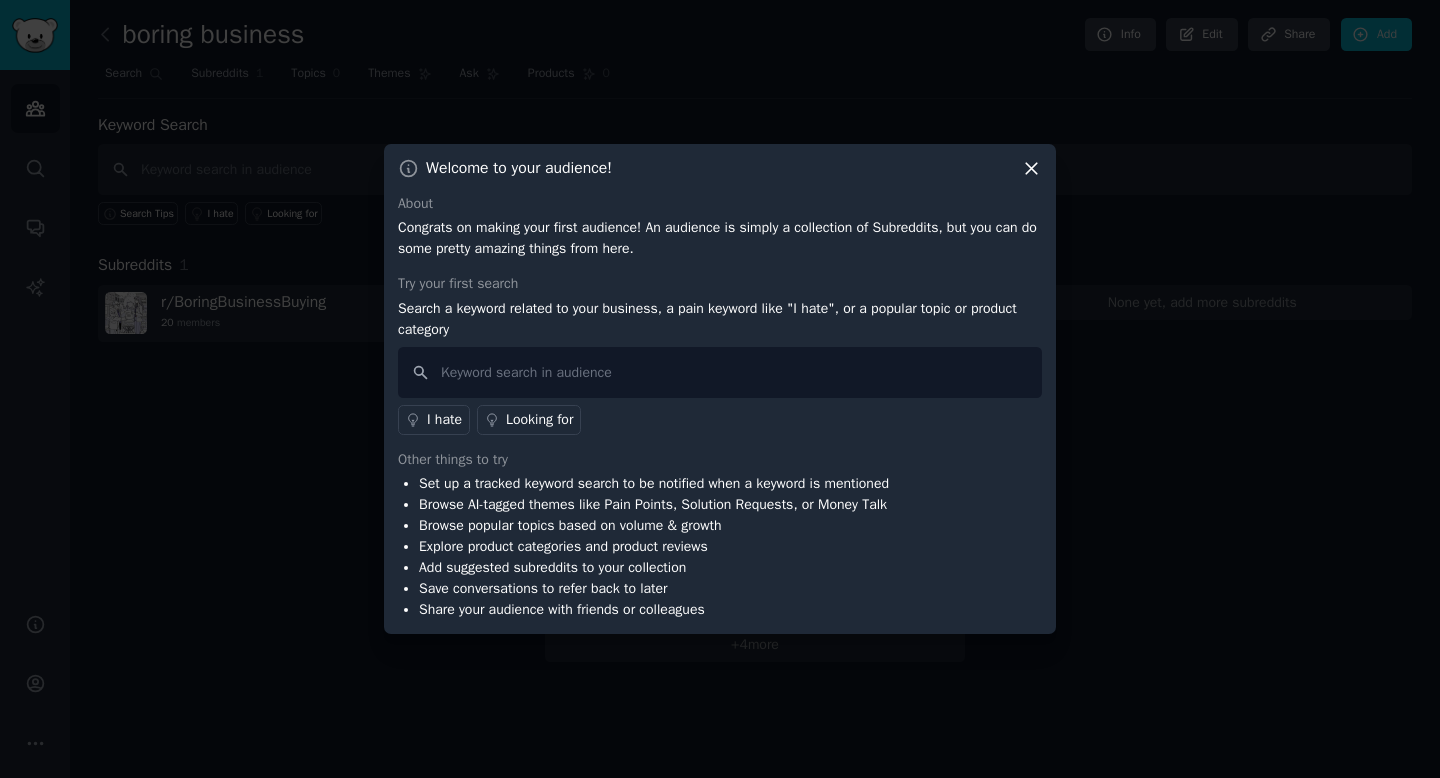 click on "I hate" at bounding box center [444, 419] 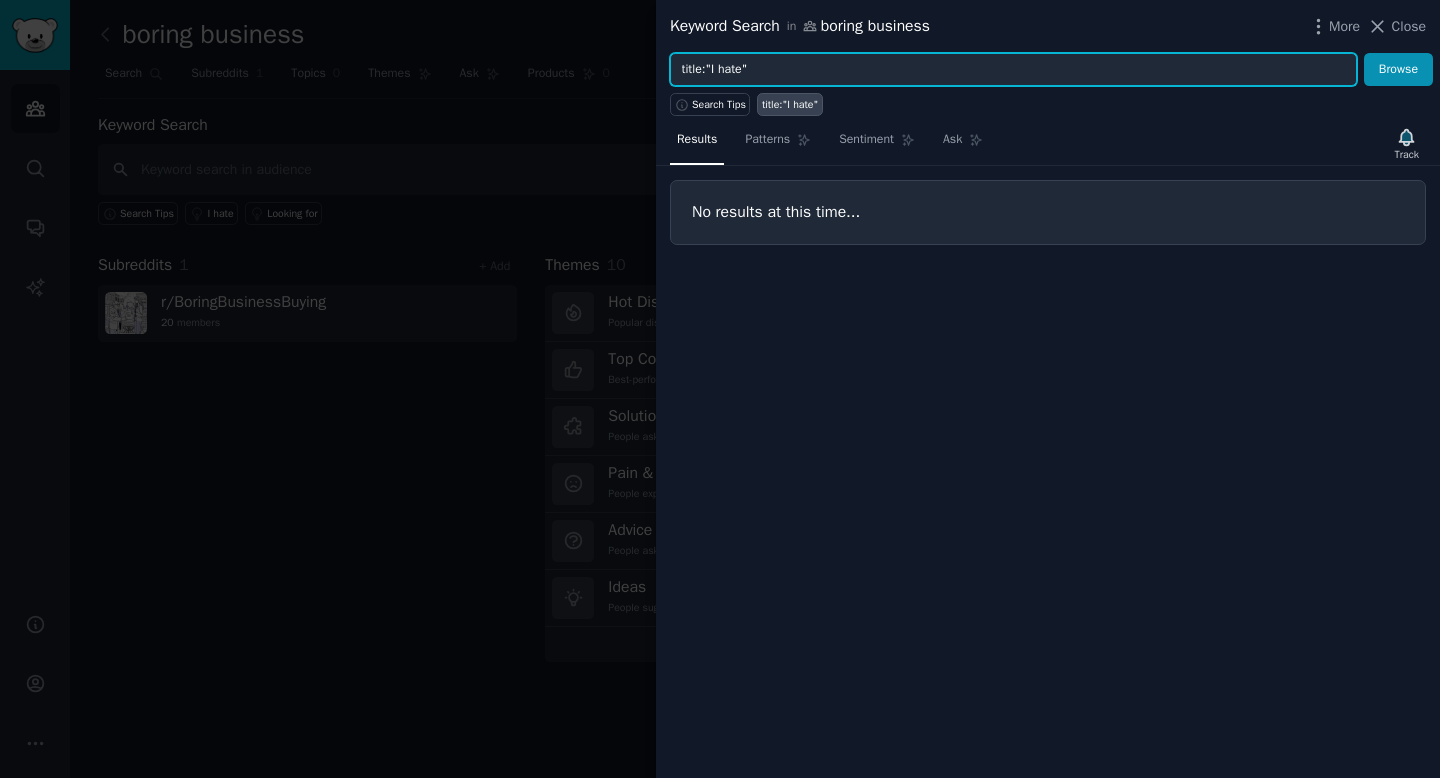 click on "title:"I hate"" at bounding box center [1013, 70] 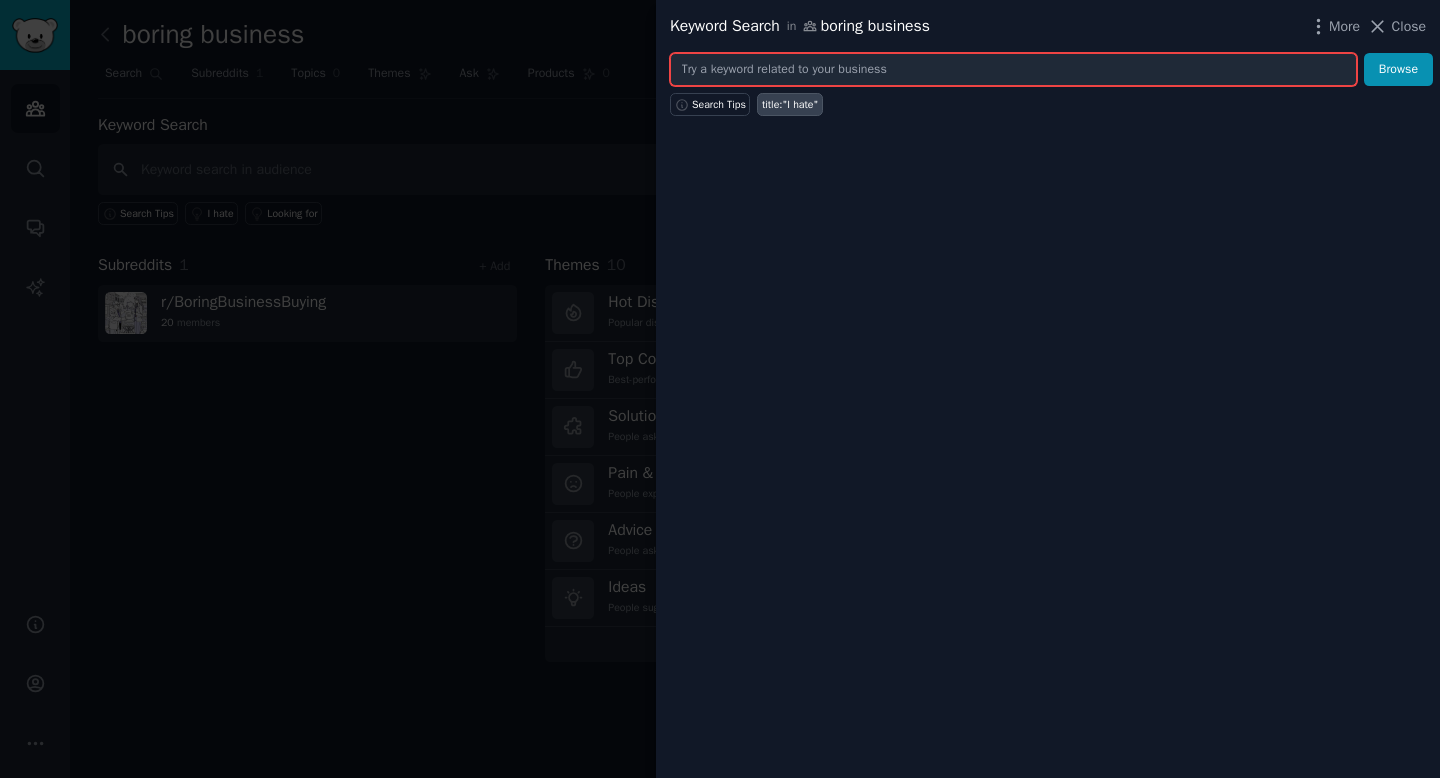 type on "I" 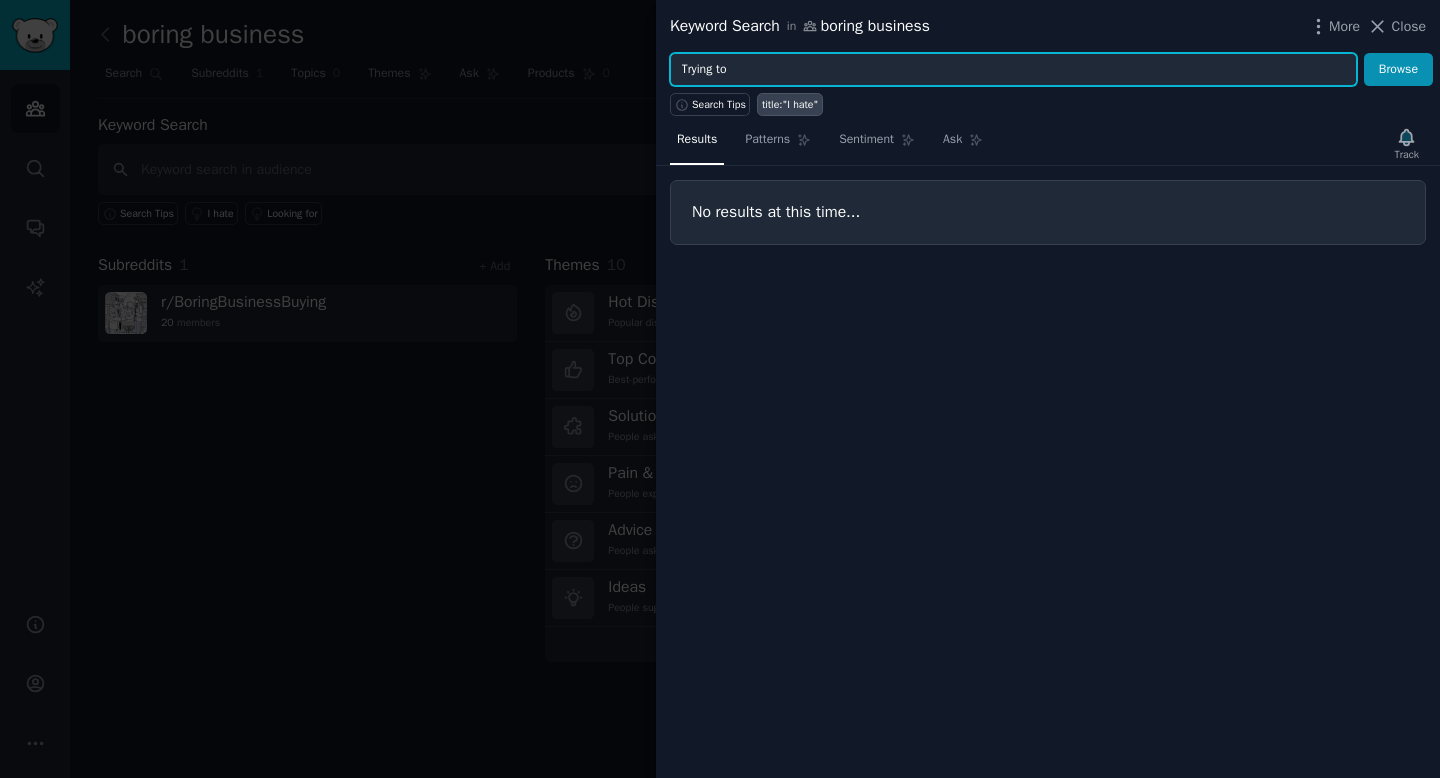 type on "Trying to" 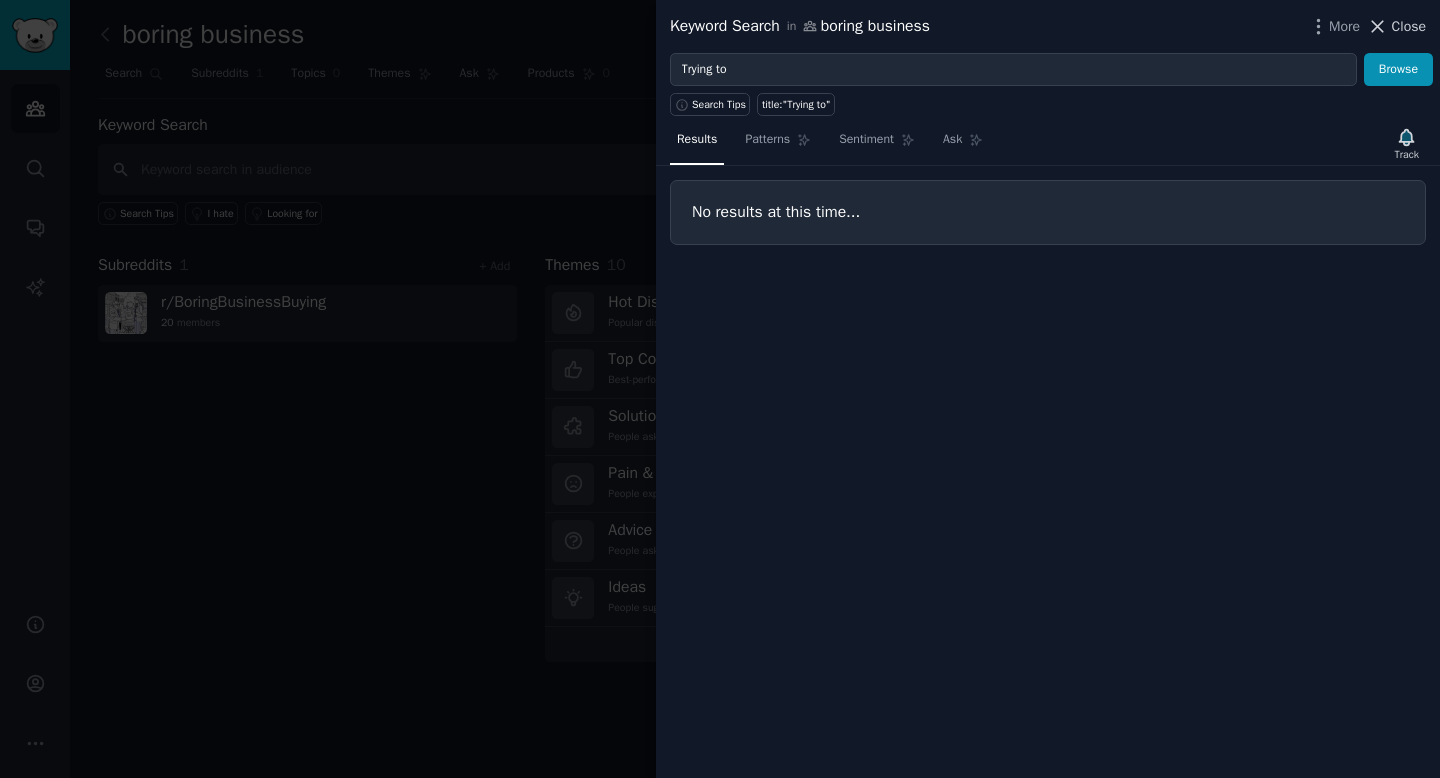 click 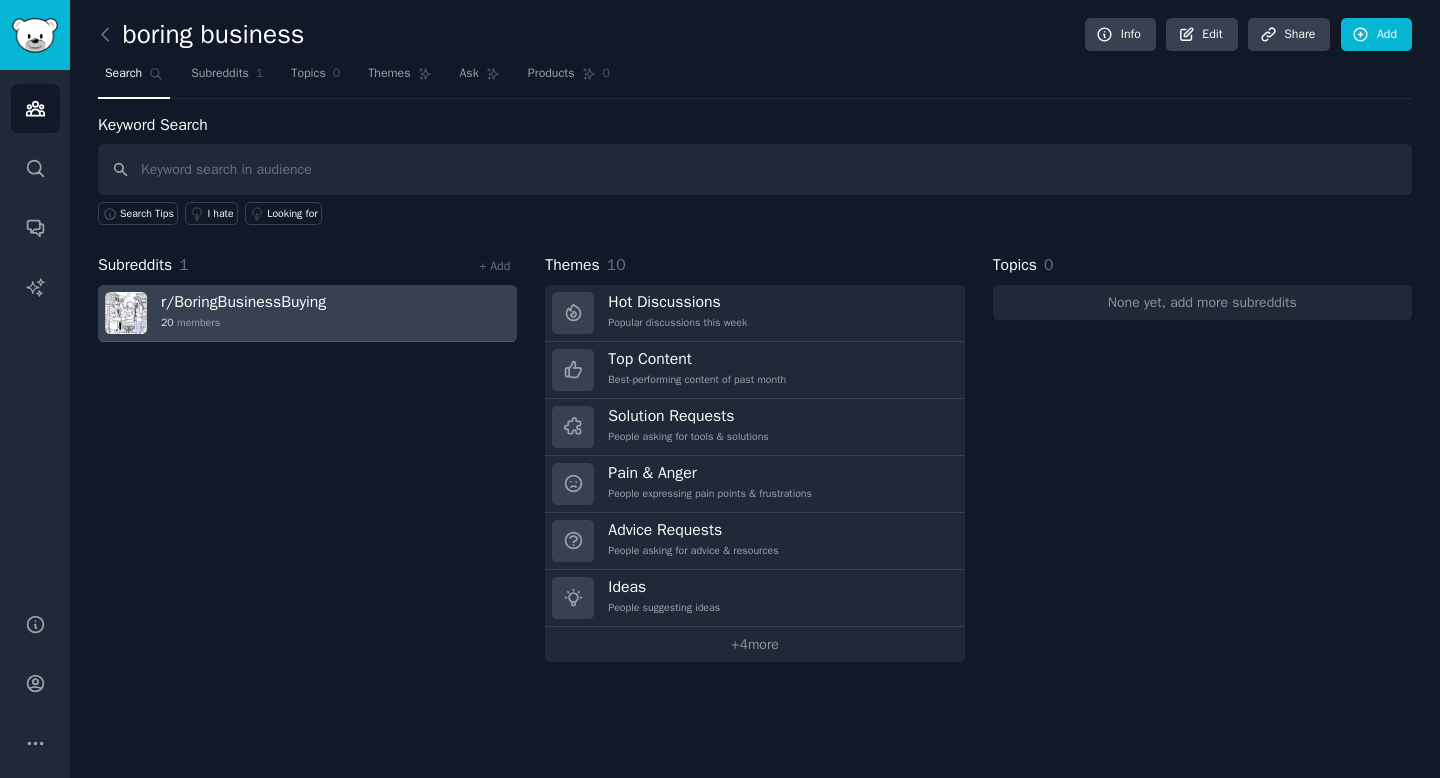 click on "r/ BoringBusinessBuying" at bounding box center [243, 302] 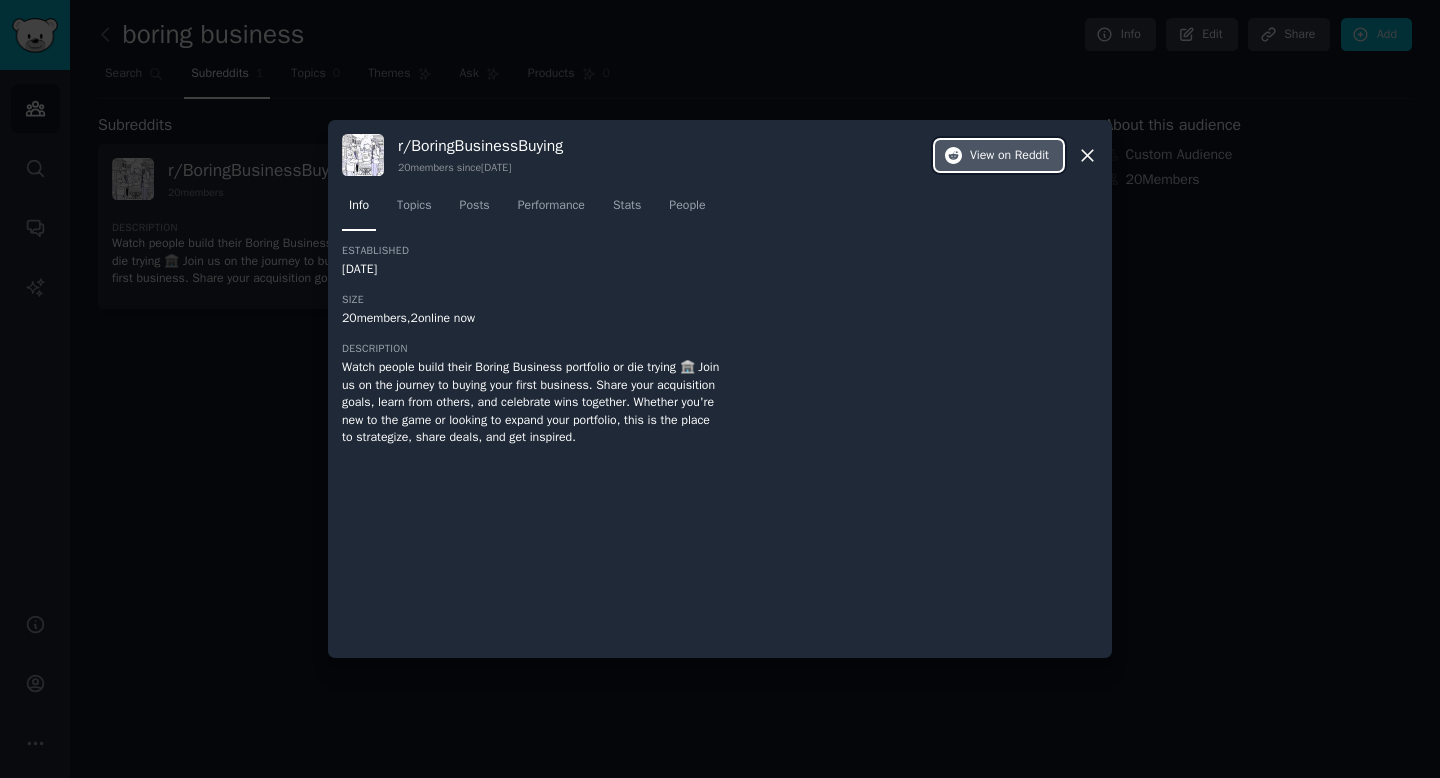 click on "View  on Reddit" at bounding box center [1009, 156] 